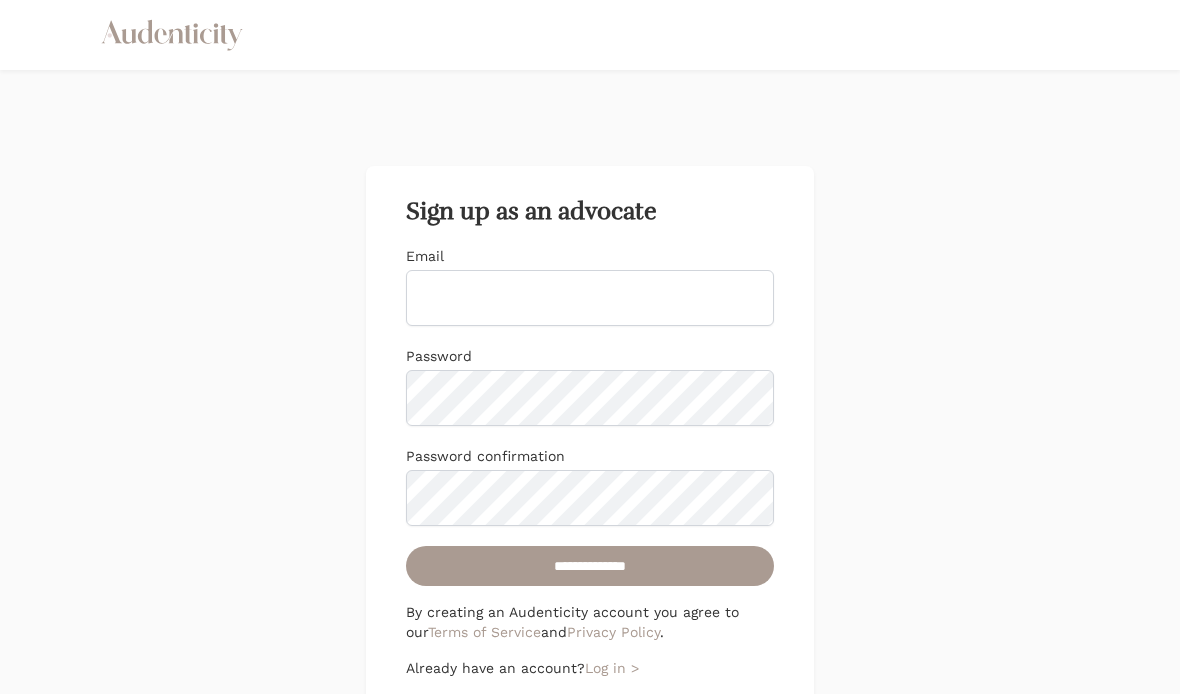 scroll, scrollTop: 0, scrollLeft: 0, axis: both 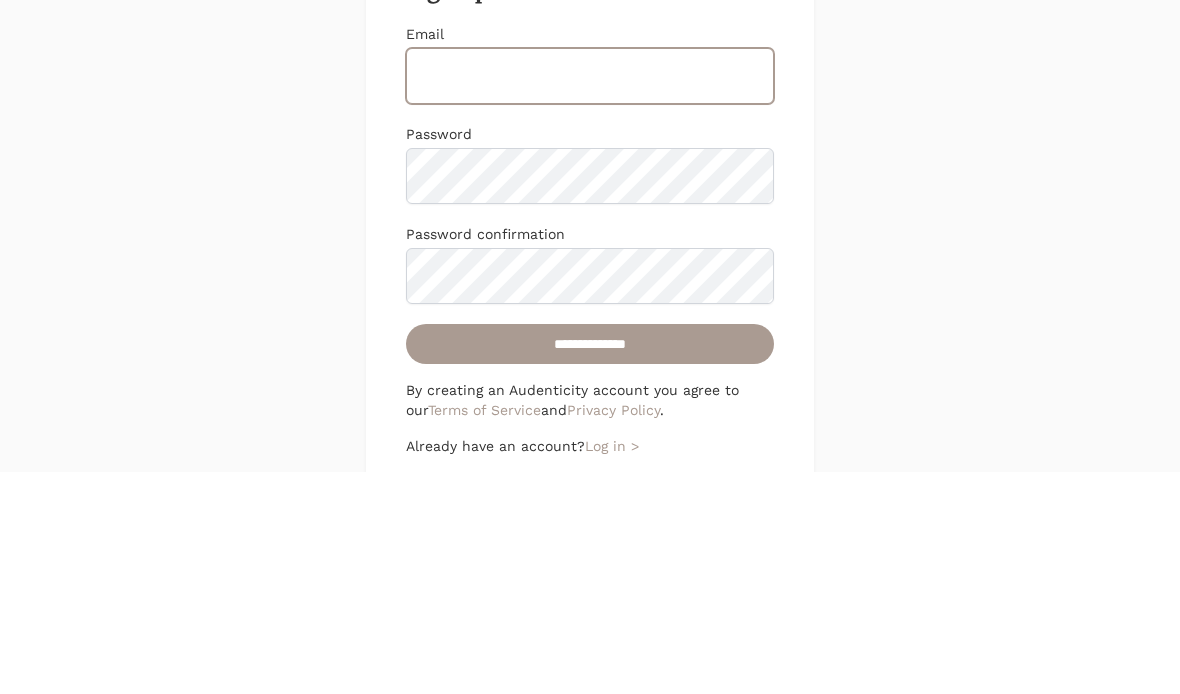 type on "**********" 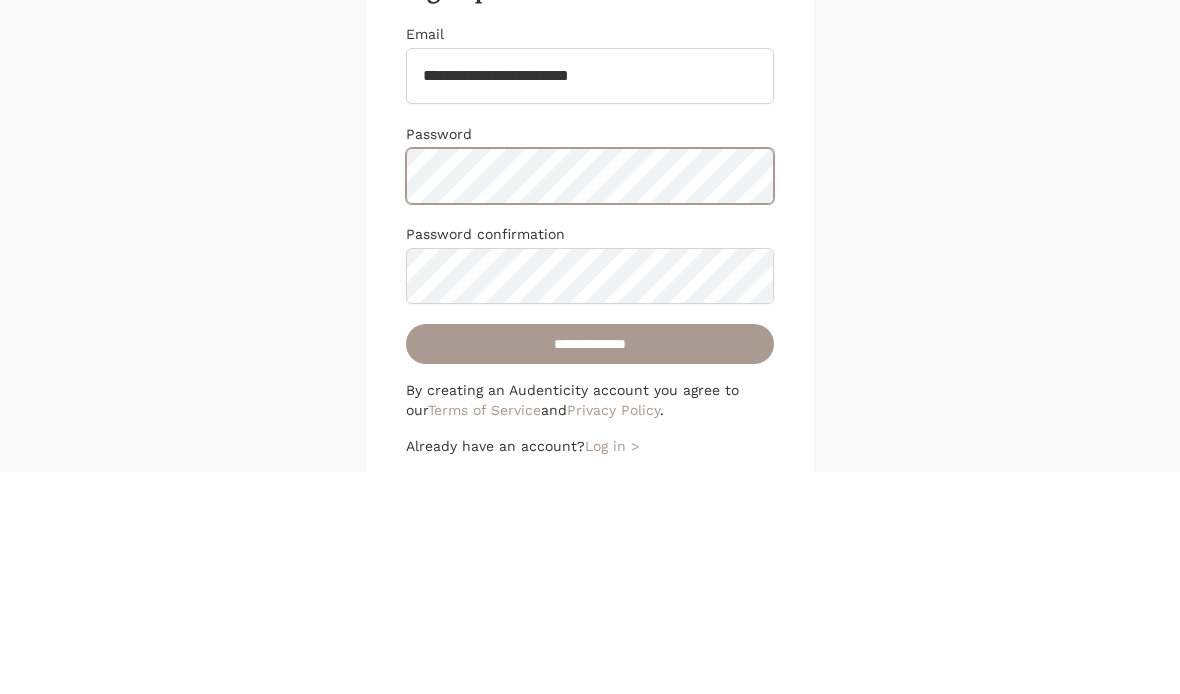 scroll, scrollTop: 163, scrollLeft: 0, axis: vertical 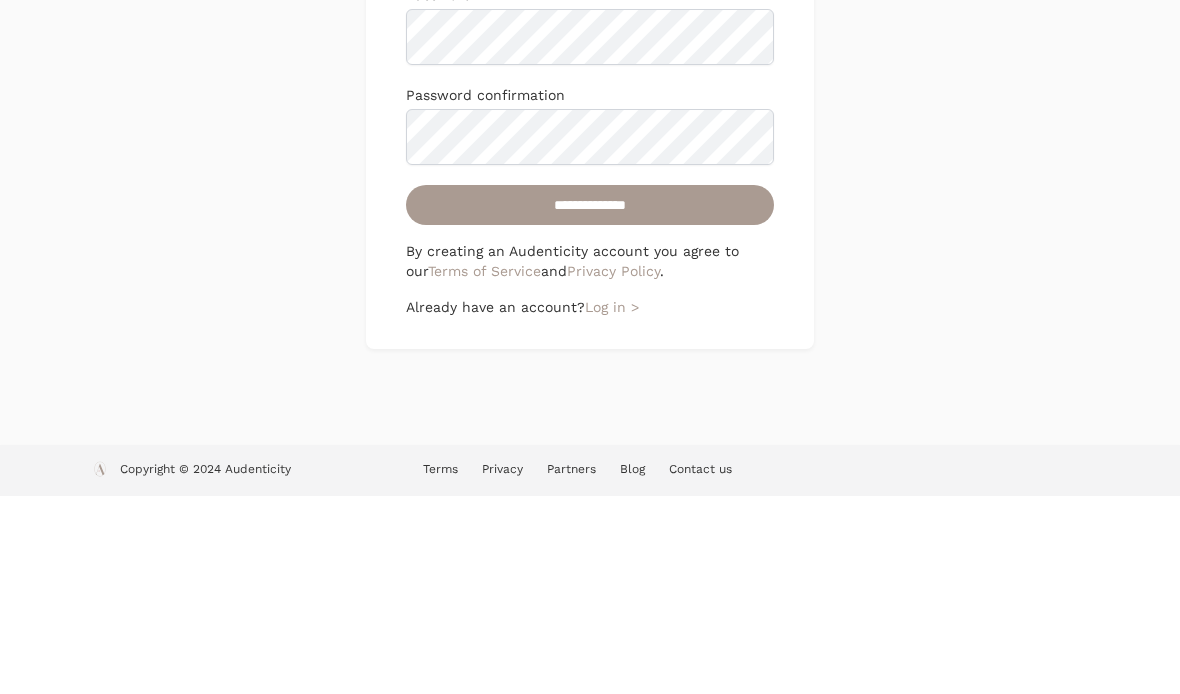 click on "**********" at bounding box center (590, 403) 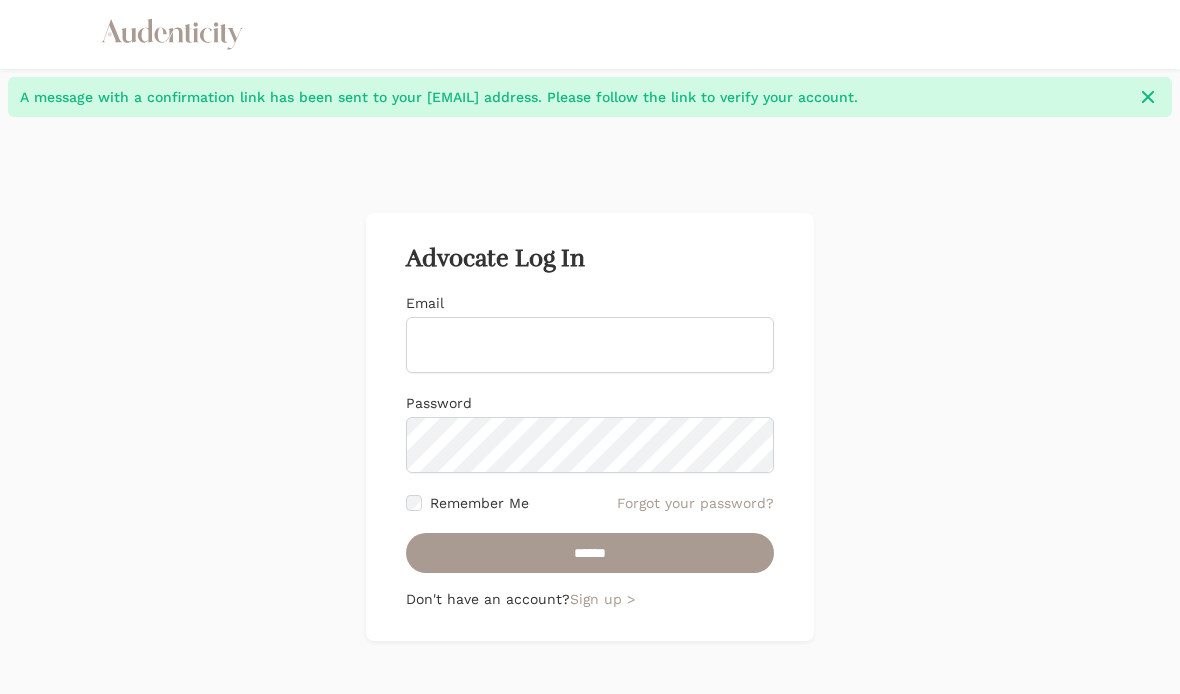 scroll, scrollTop: 4, scrollLeft: 0, axis: vertical 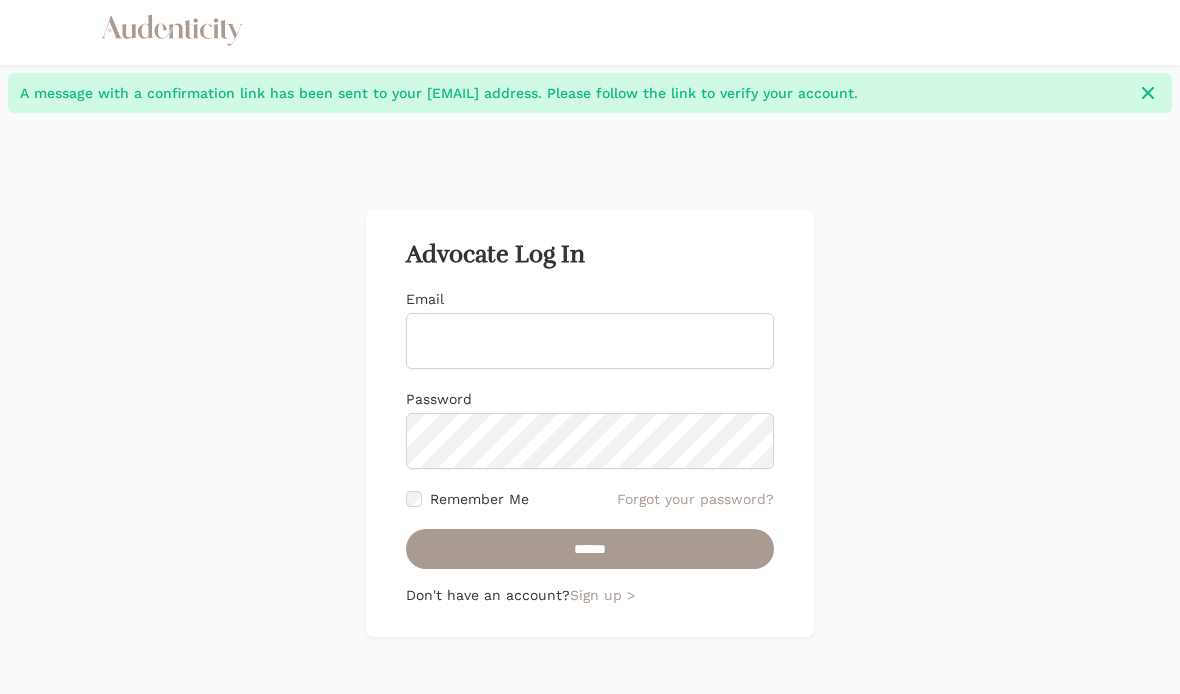 click on "Email" at bounding box center (590, 342) 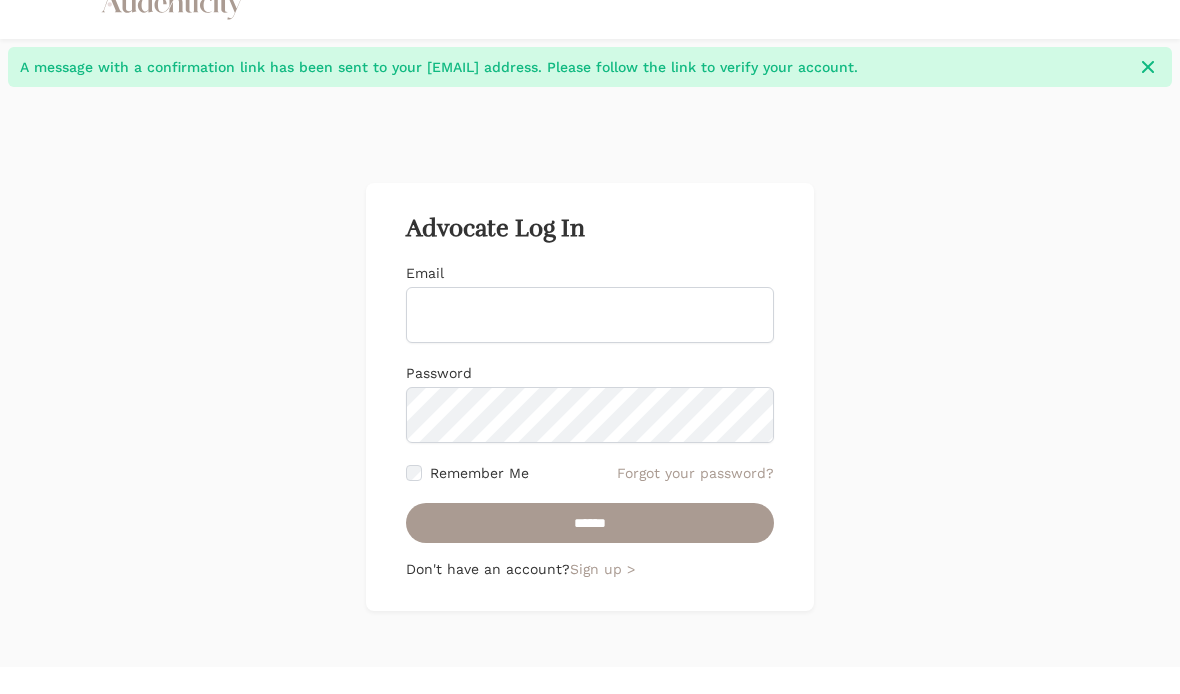 click on "Advocate Log In
Email
Password
Remember Me
Forgot your password?
******
Don't have an account?  Sign up >" at bounding box center [590, 424] 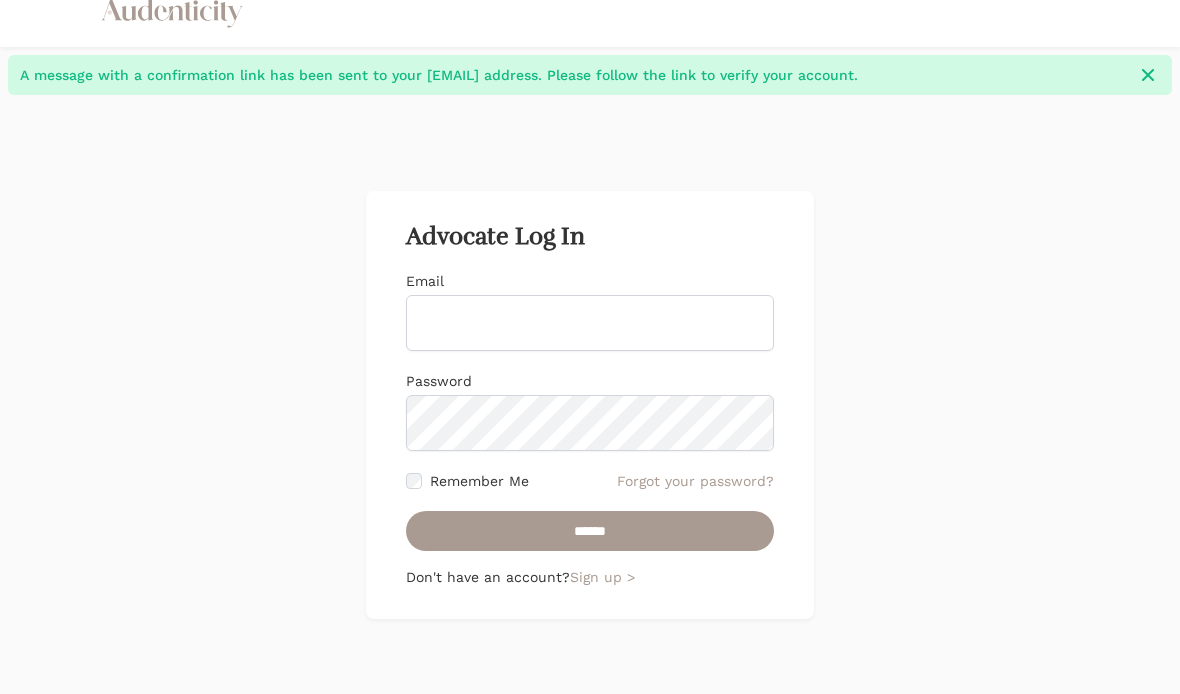 click on "Sign up >" at bounding box center [602, 578] 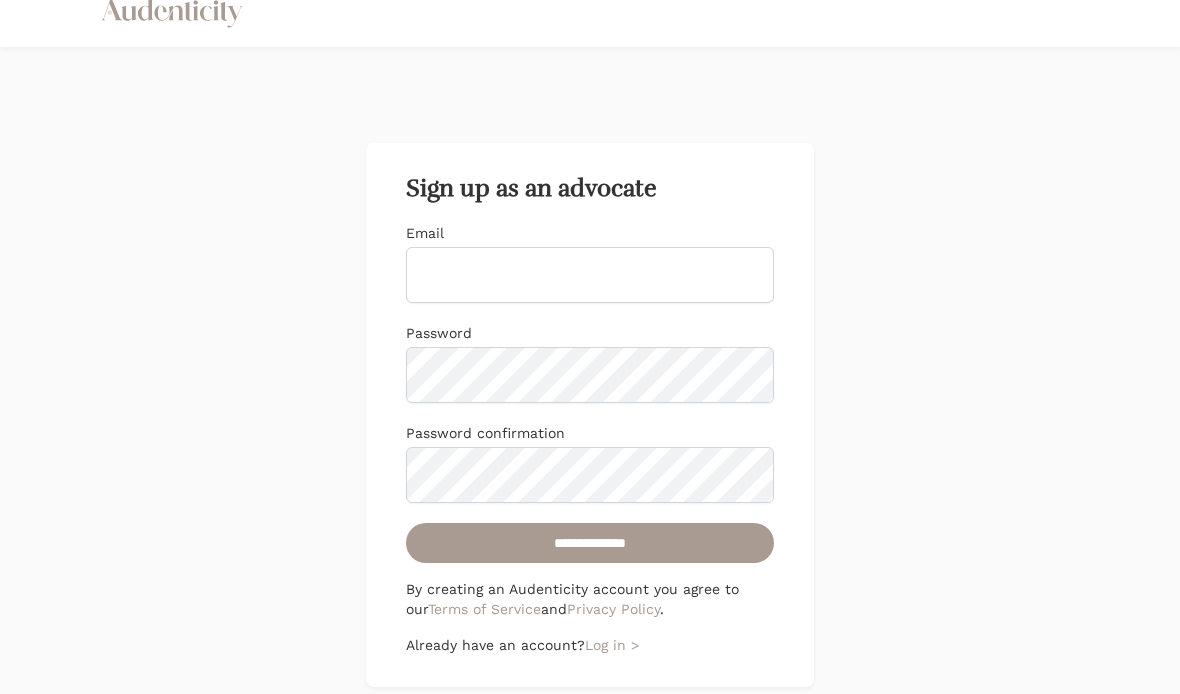 scroll, scrollTop: 0, scrollLeft: 0, axis: both 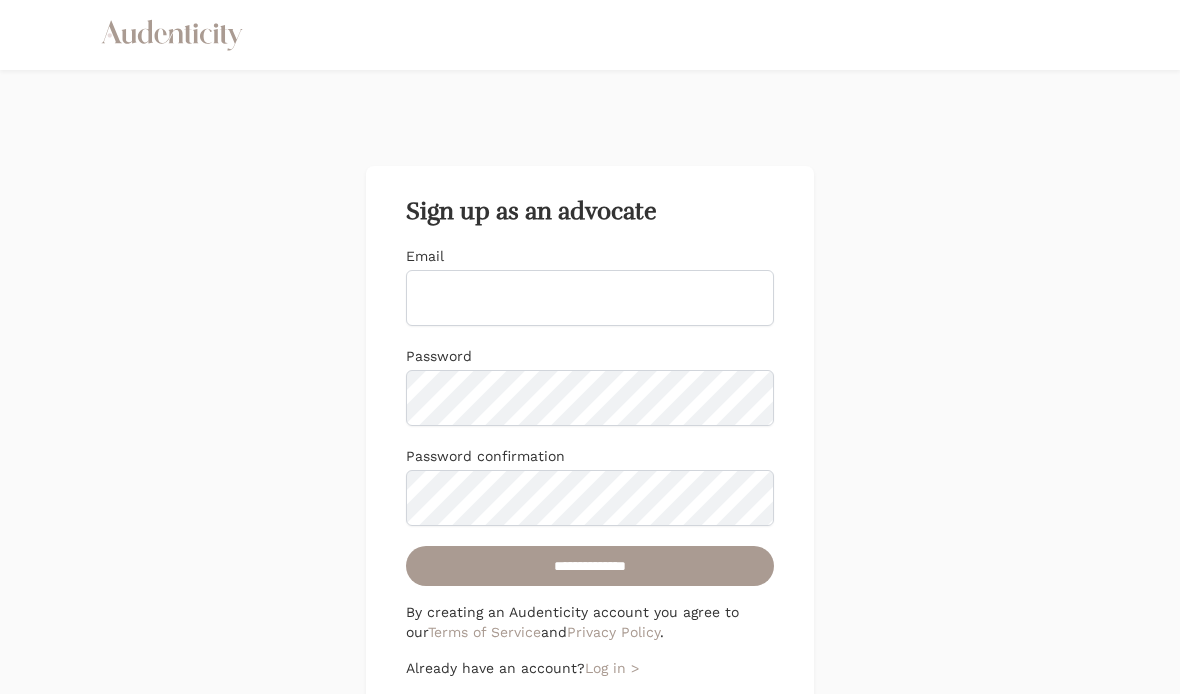 click on "Email" at bounding box center (590, 298) 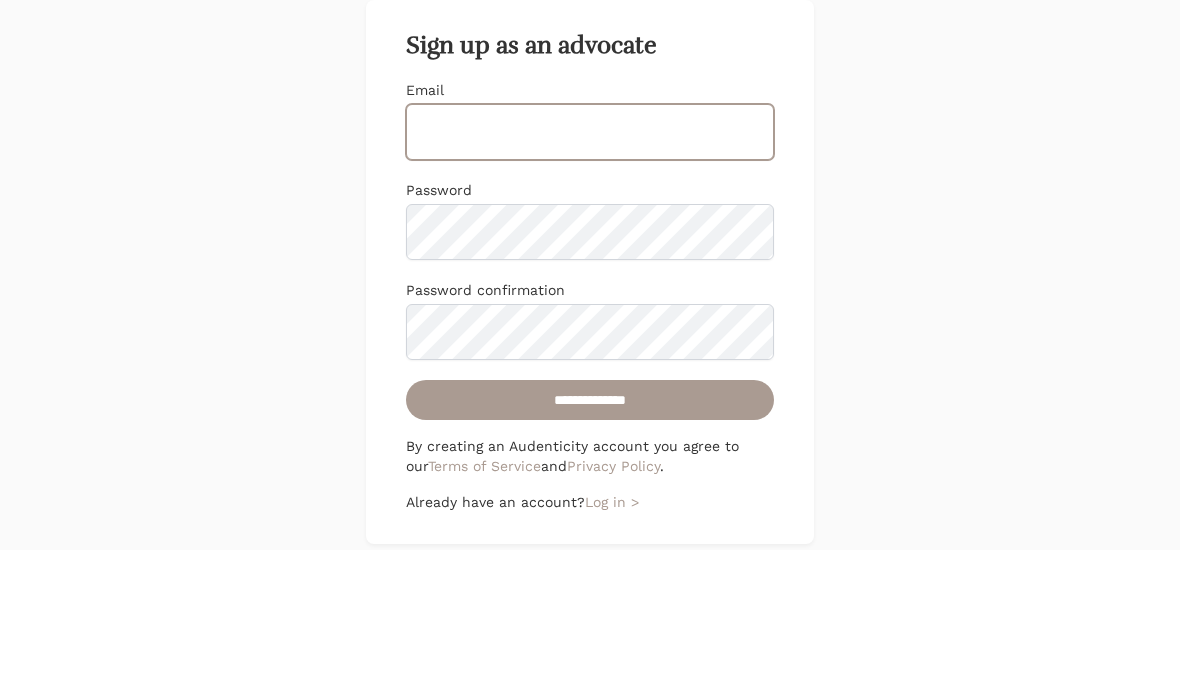 type on "**********" 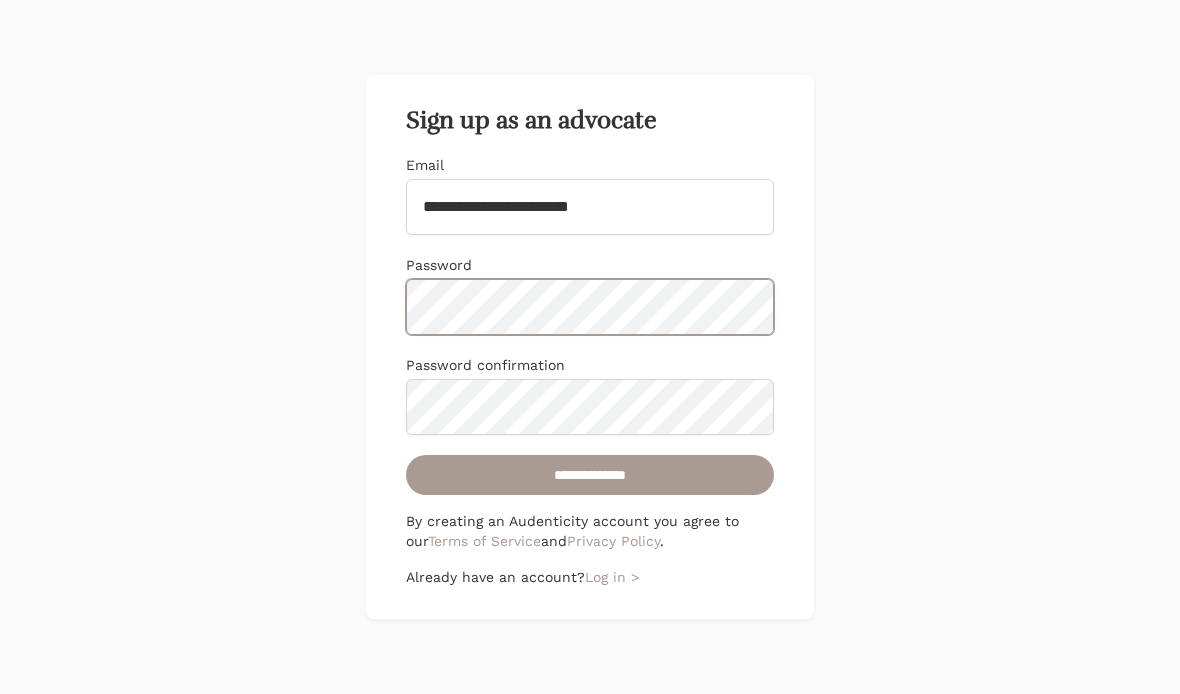 scroll, scrollTop: 90, scrollLeft: 0, axis: vertical 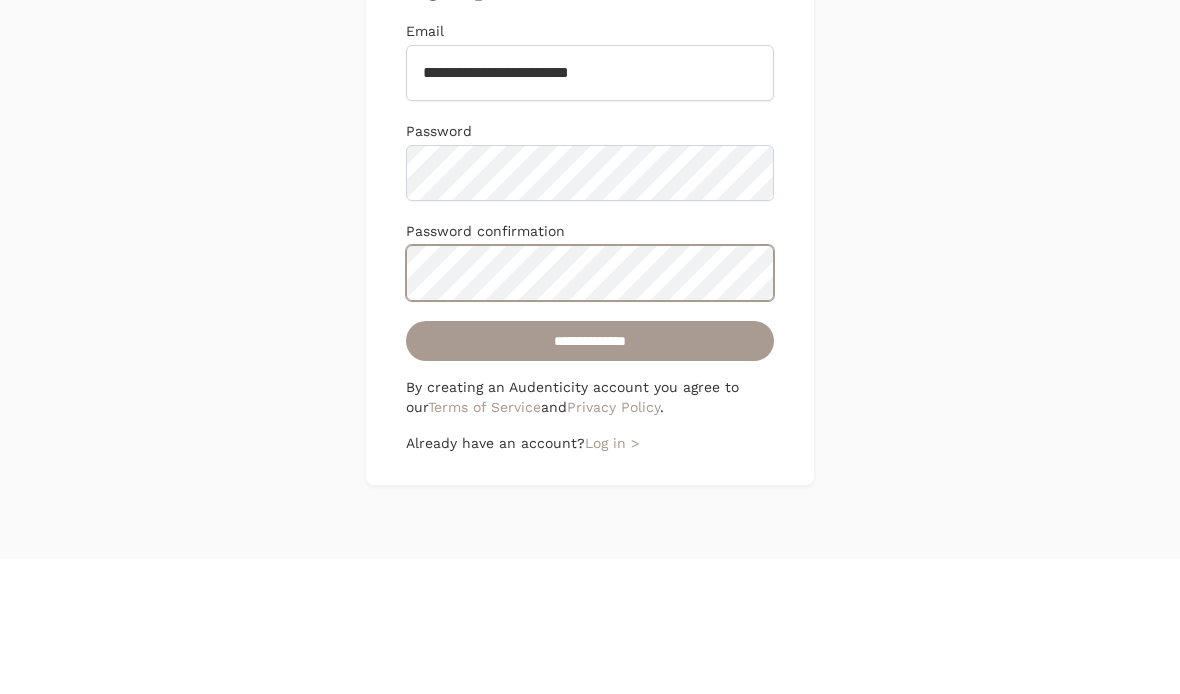 click on "**********" at bounding box center (590, 476) 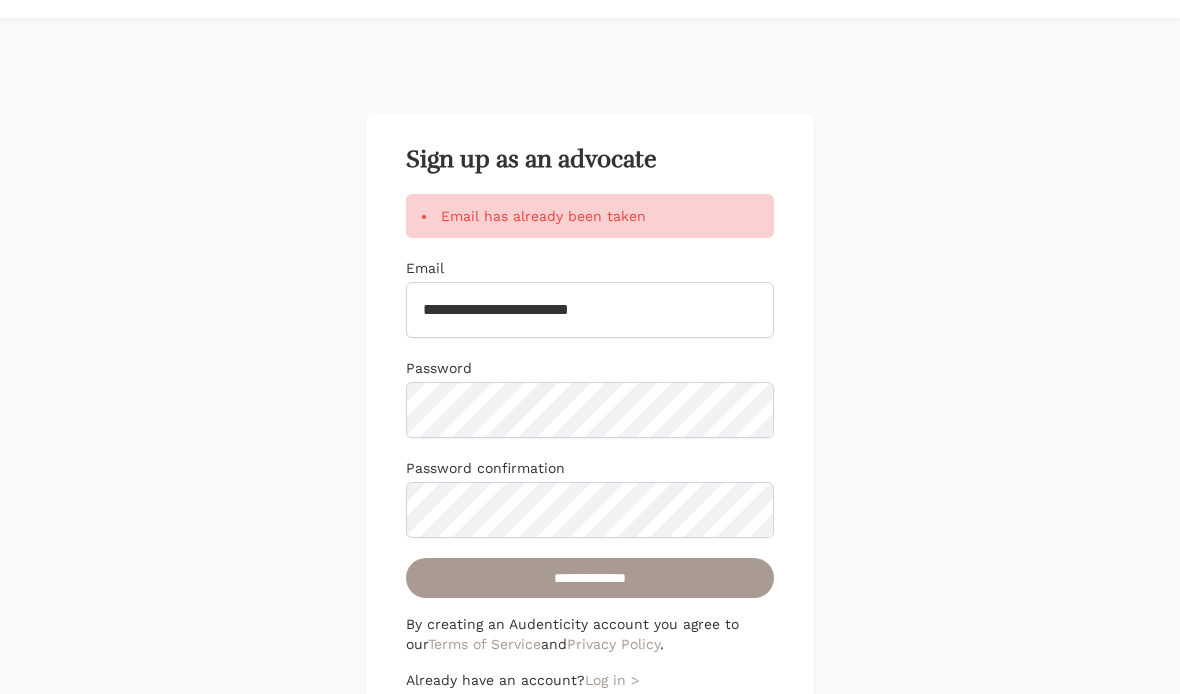 scroll, scrollTop: 154, scrollLeft: 0, axis: vertical 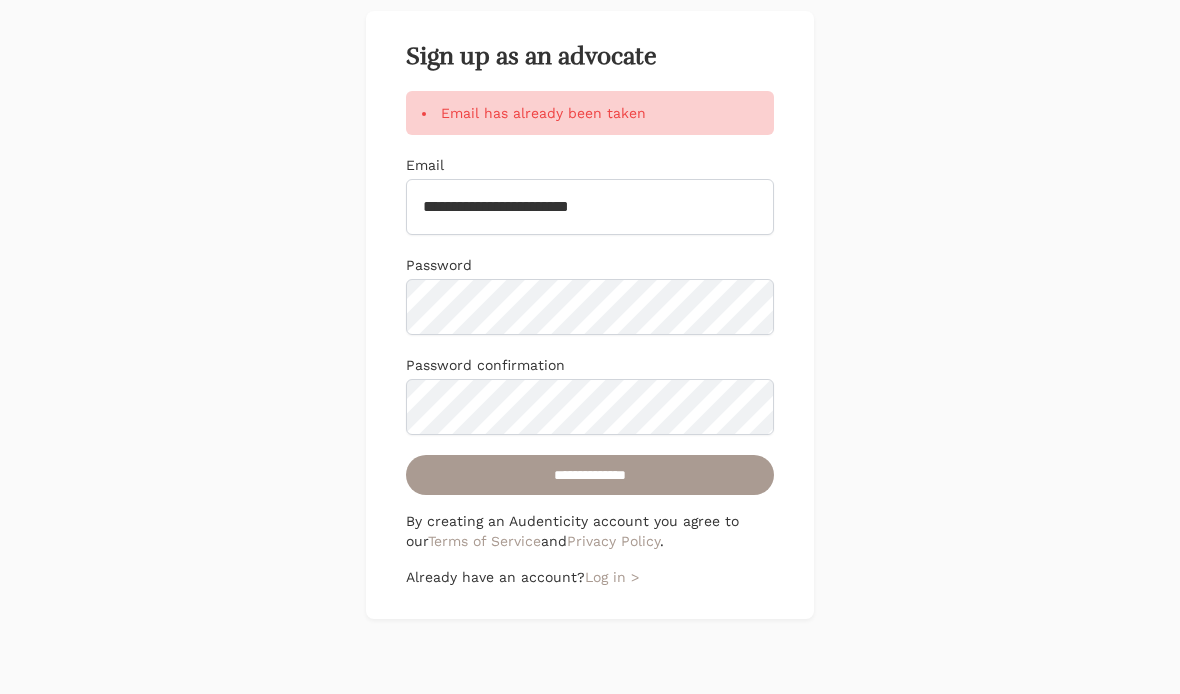 click on "Log in >" at bounding box center (612, 578) 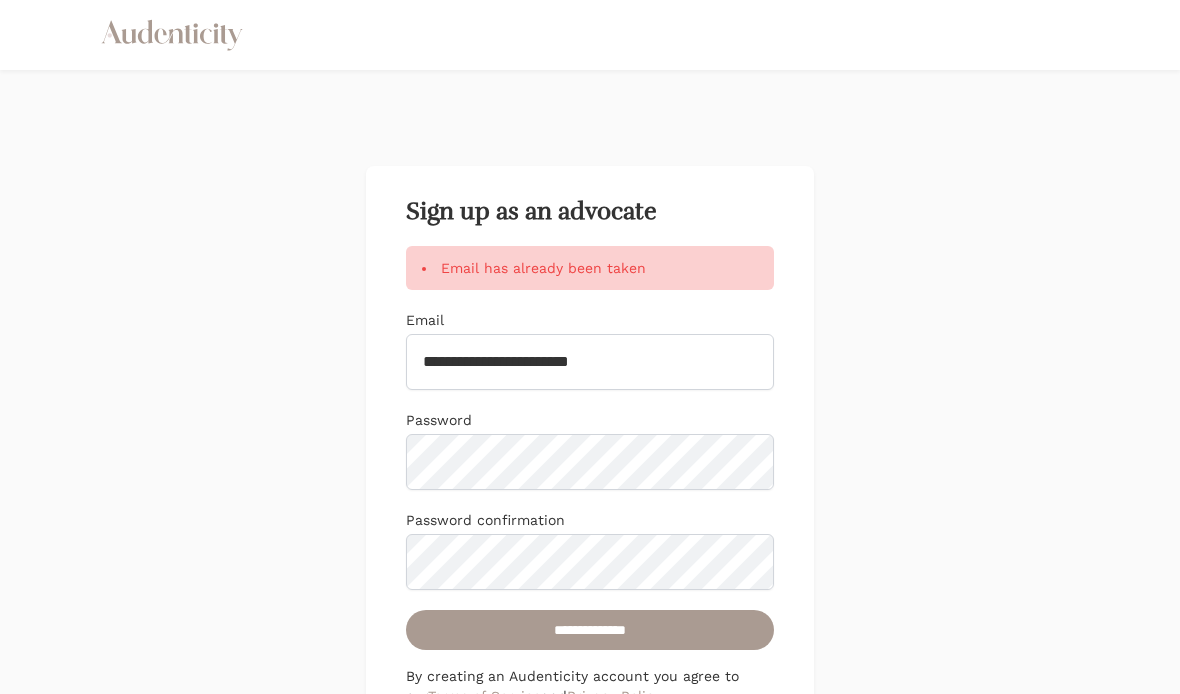 scroll, scrollTop: 0, scrollLeft: 0, axis: both 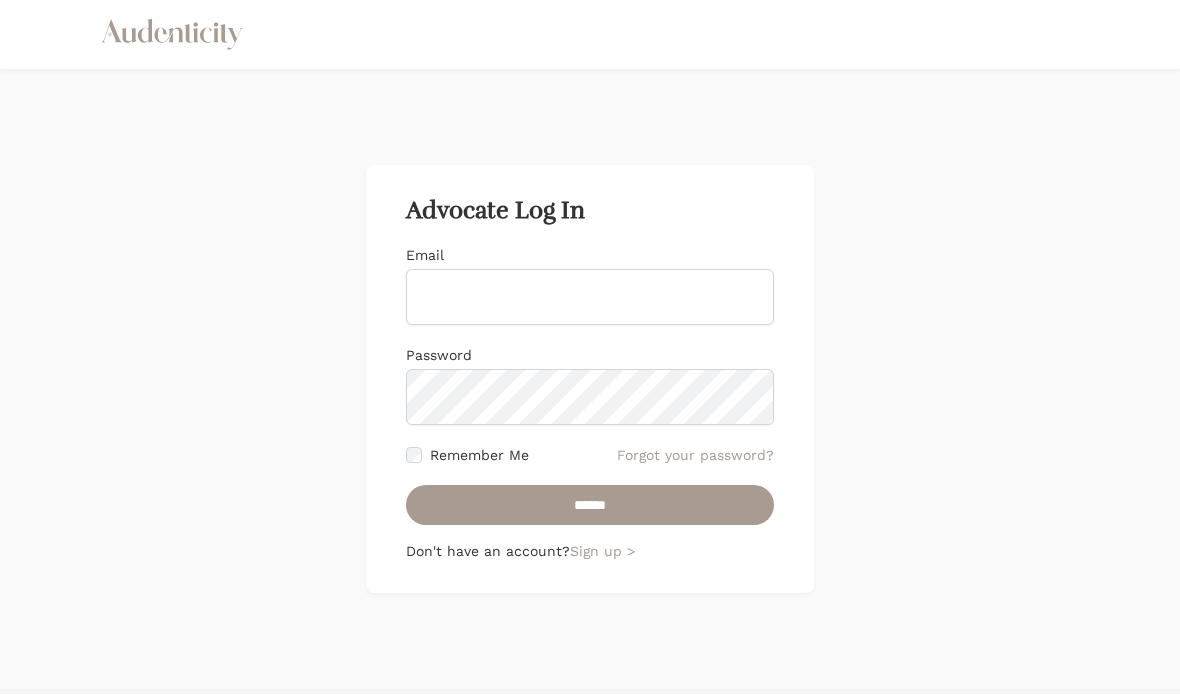 click on "Email" at bounding box center (590, 298) 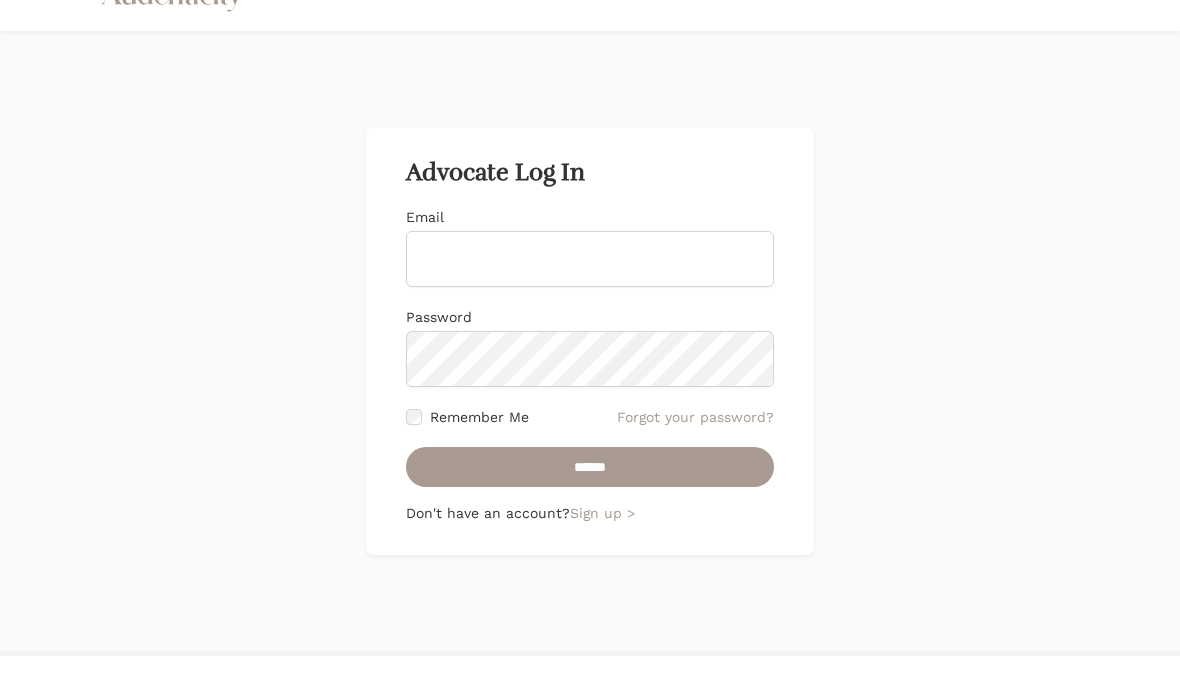 type on "**********" 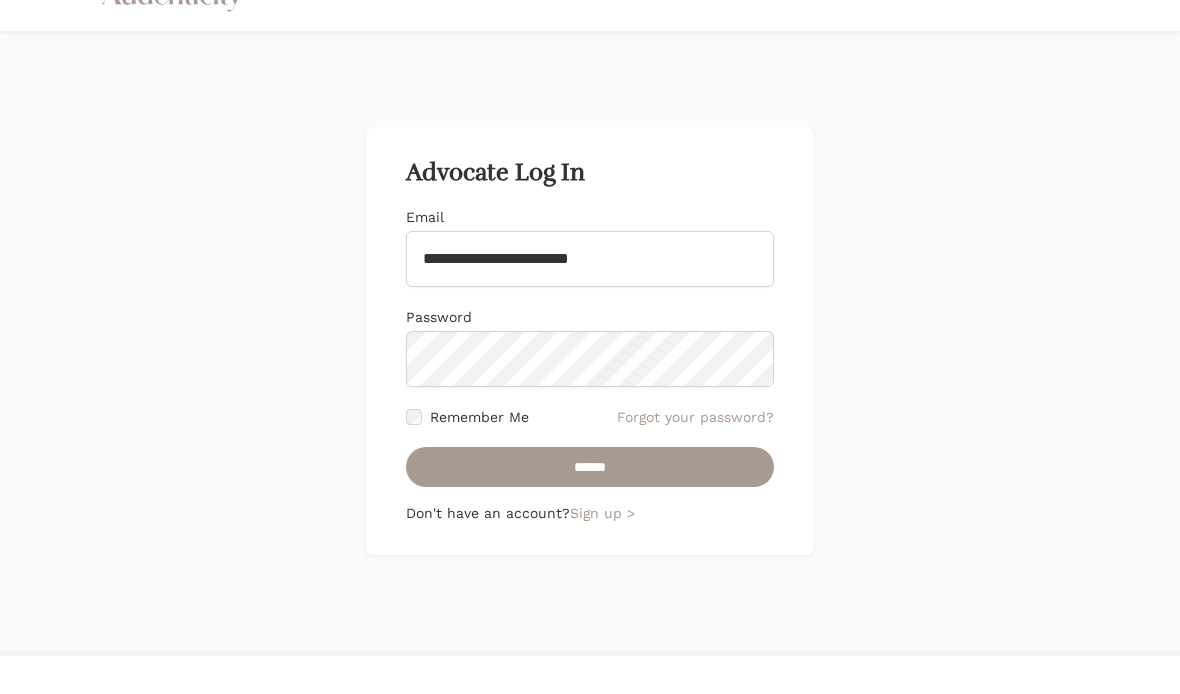 scroll, scrollTop: 0, scrollLeft: 0, axis: both 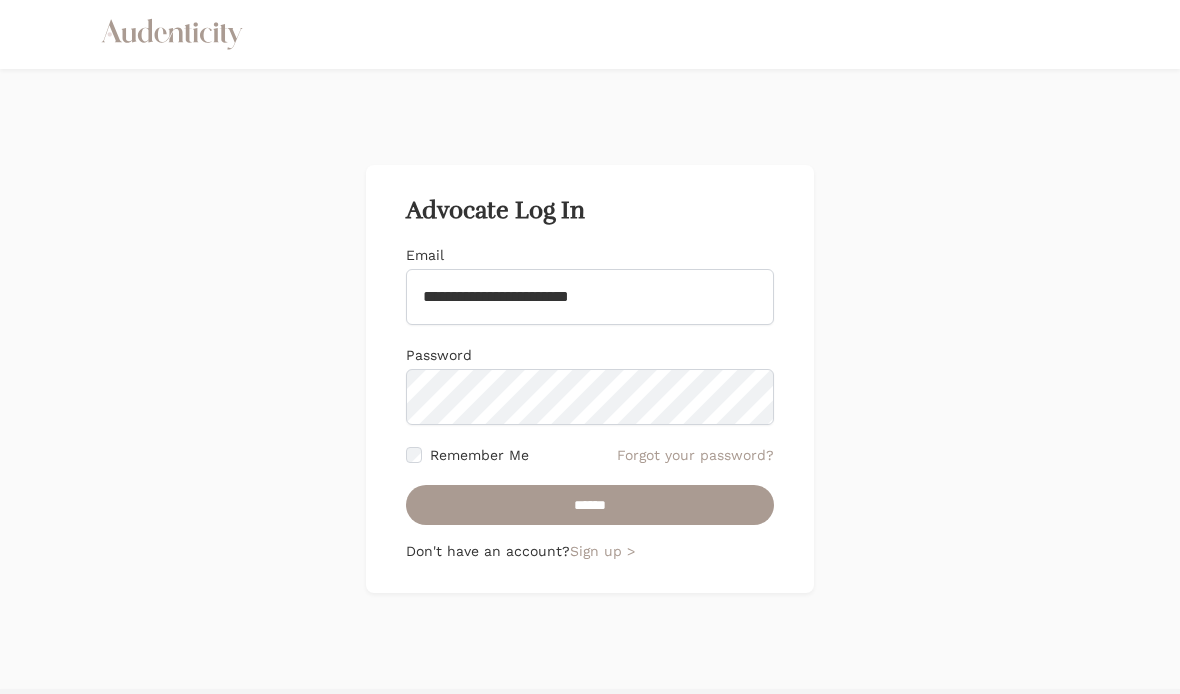 click on "******" at bounding box center [590, 506] 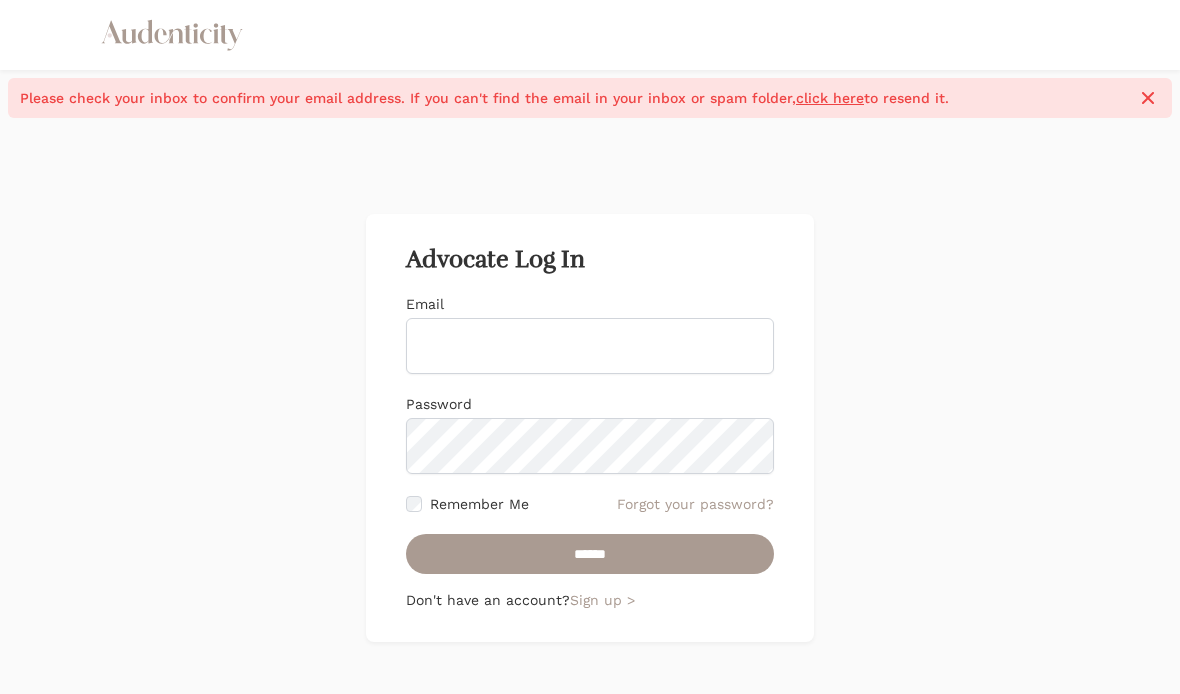 scroll, scrollTop: 0, scrollLeft: 0, axis: both 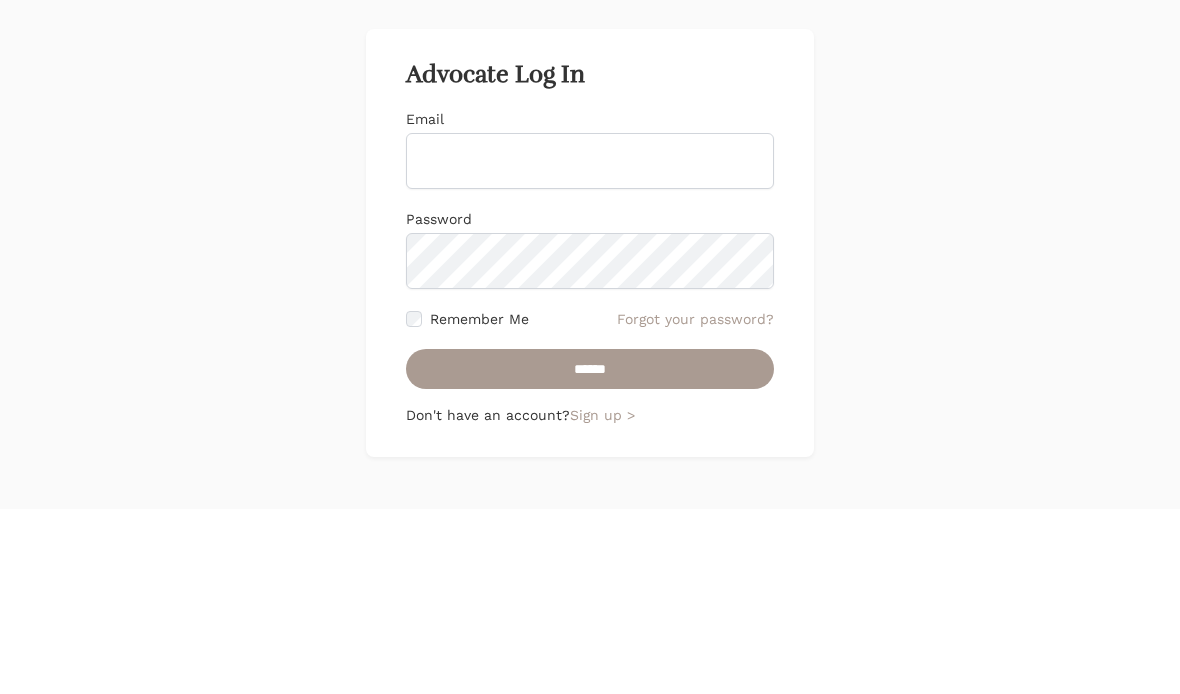 click on "Advocate Log In
Email
Password
Remember Me
Forgot your password?
[PHONE]
Don't have an account?  Sign up >" at bounding box center [590, 428] 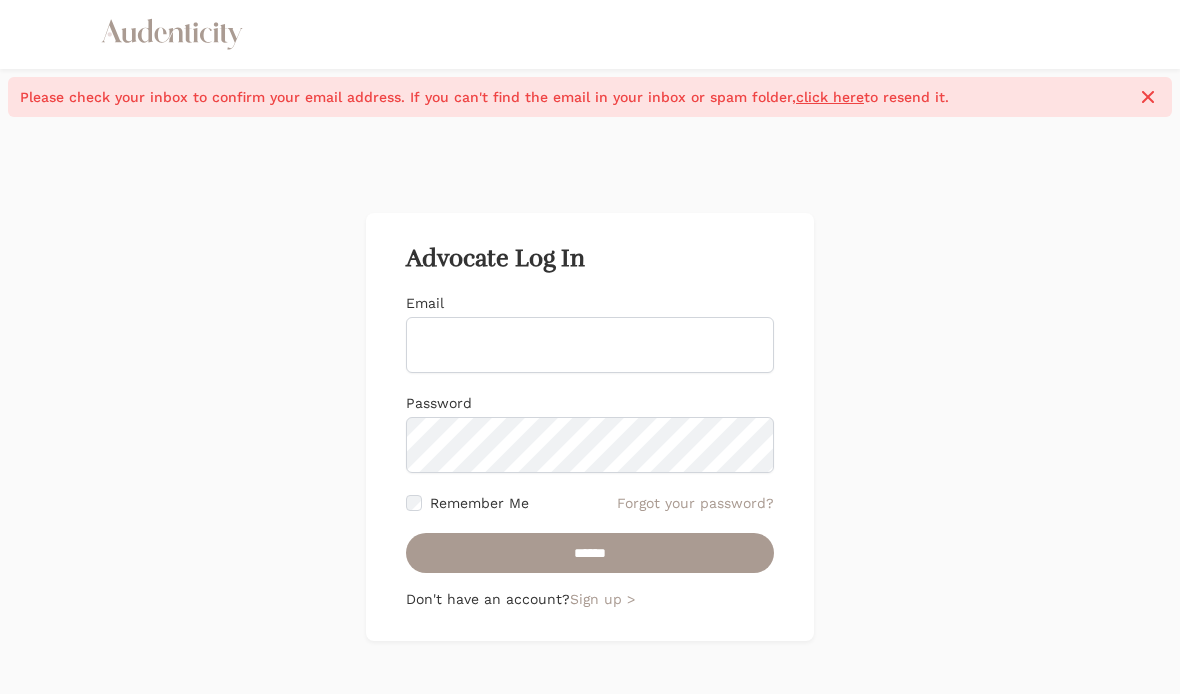 scroll, scrollTop: 0, scrollLeft: 0, axis: both 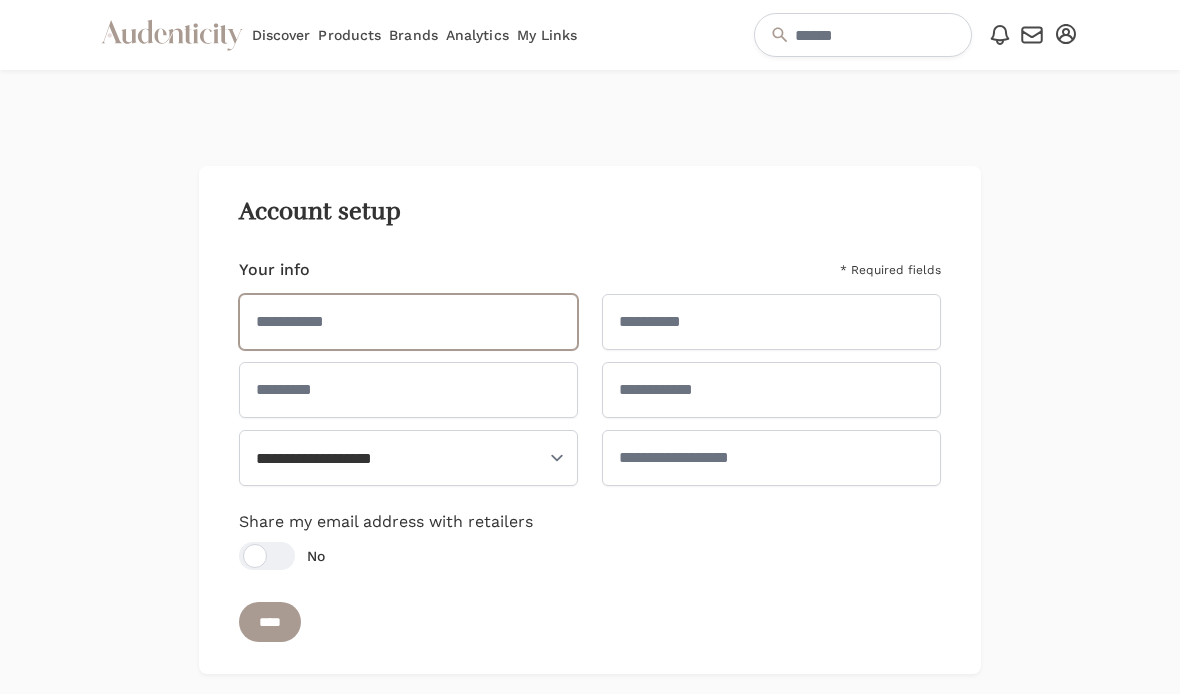 click at bounding box center (408, 322) 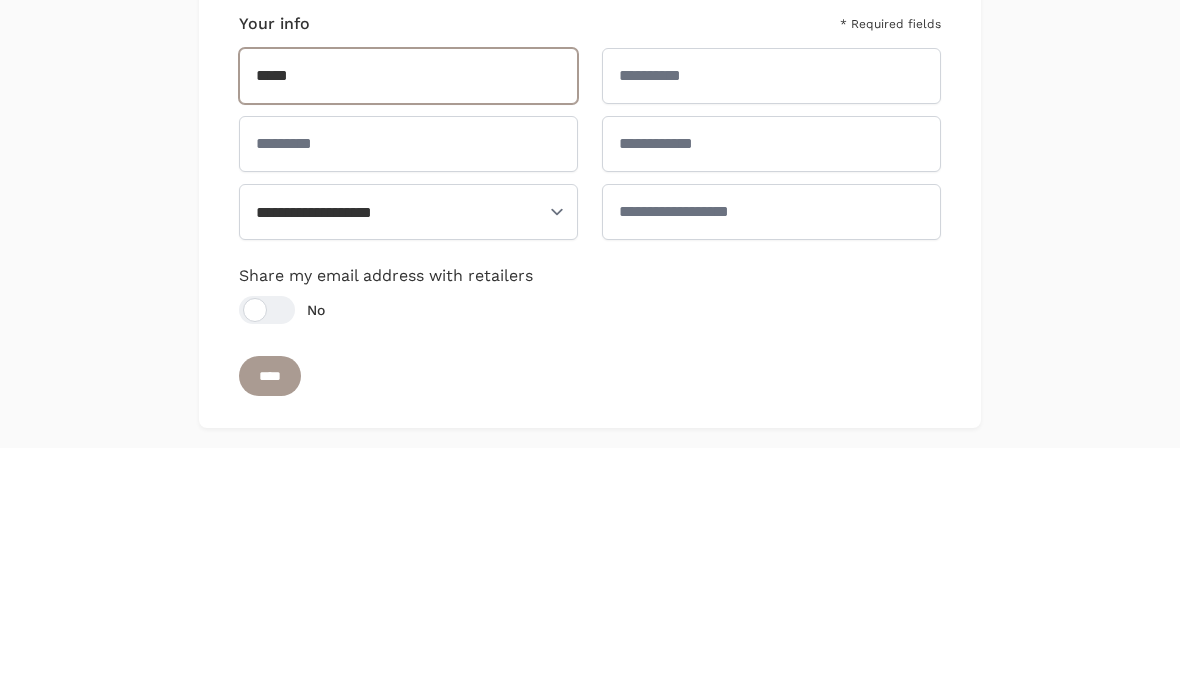 type on "*****" 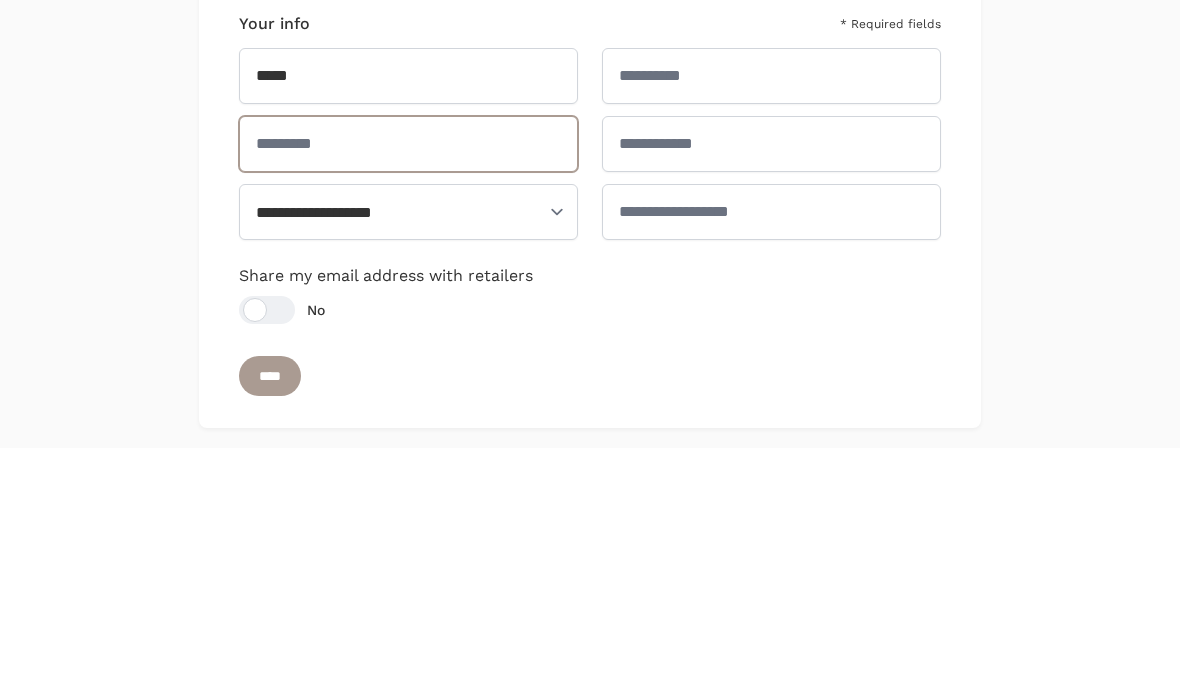 click at bounding box center (408, 390) 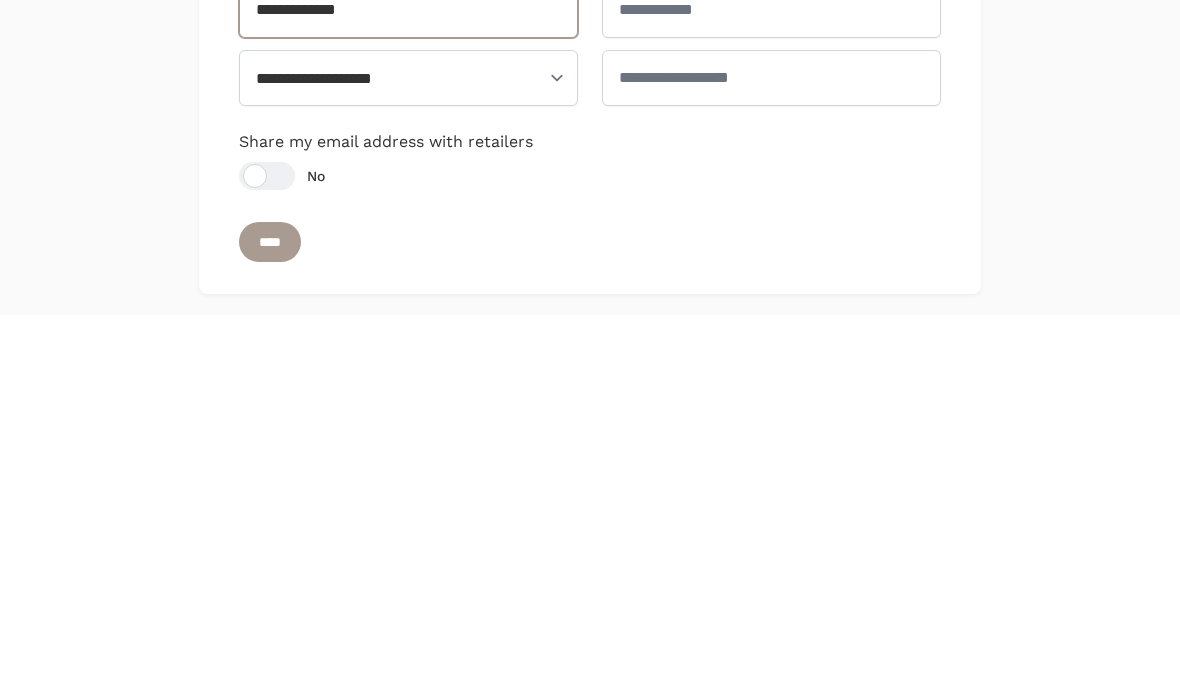 type on "**********" 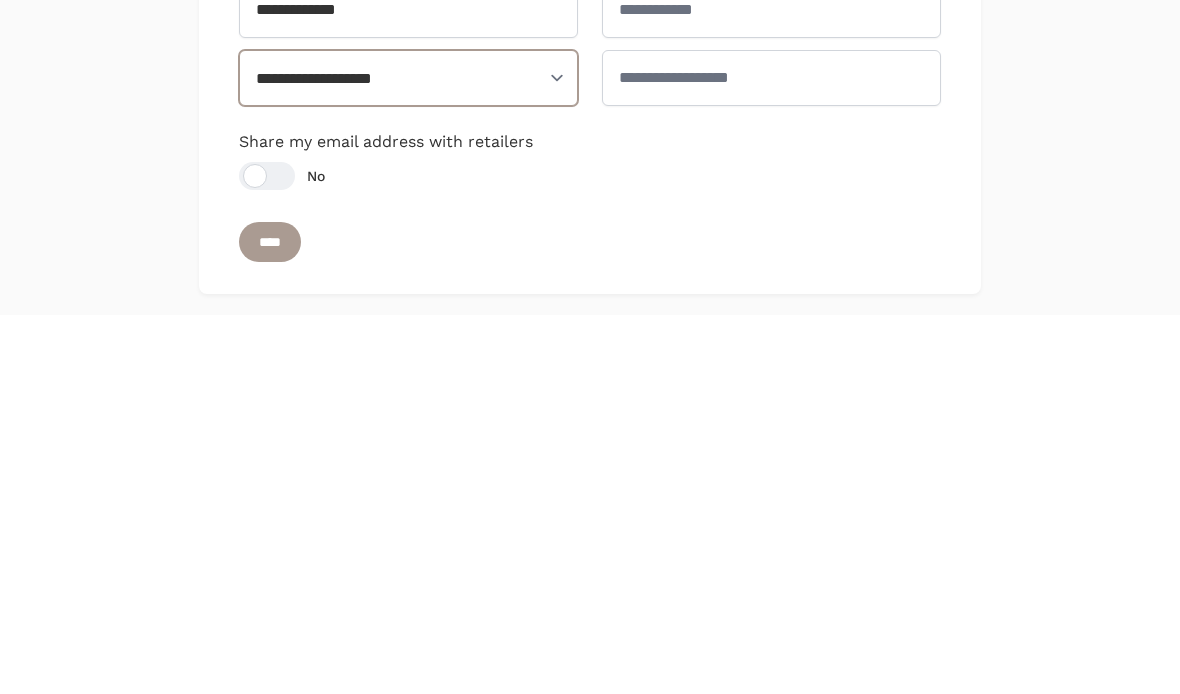 click on "**********" at bounding box center (408, 458) 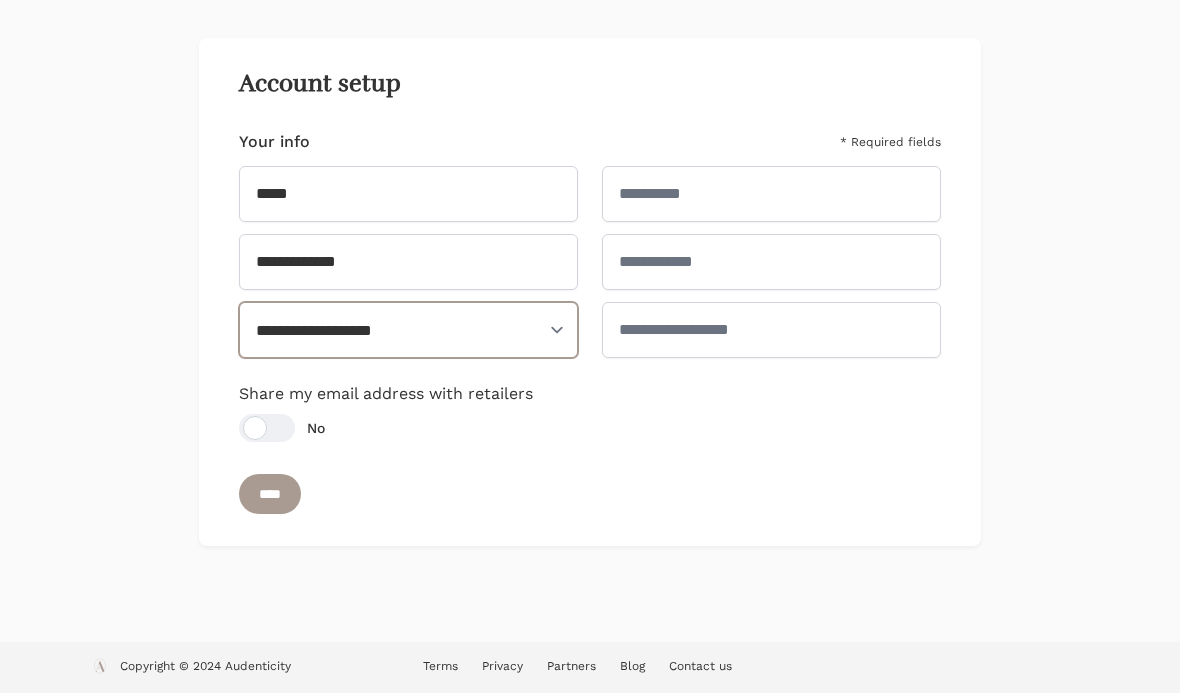 select on "**" 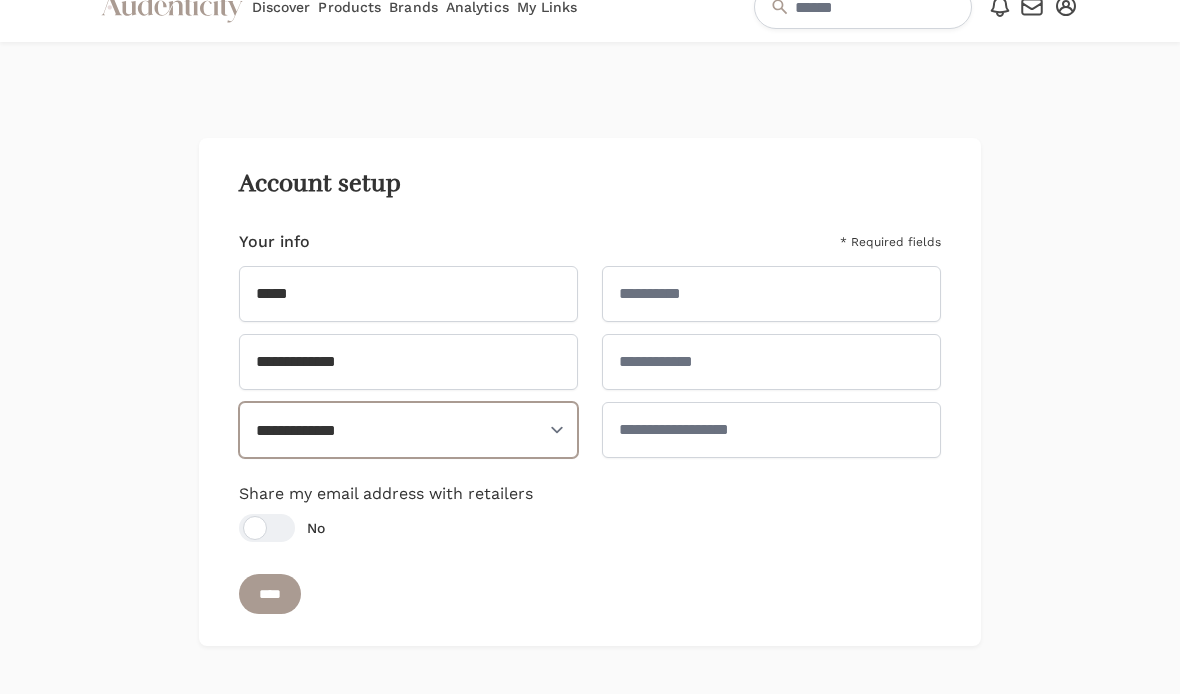 scroll, scrollTop: 22, scrollLeft: 0, axis: vertical 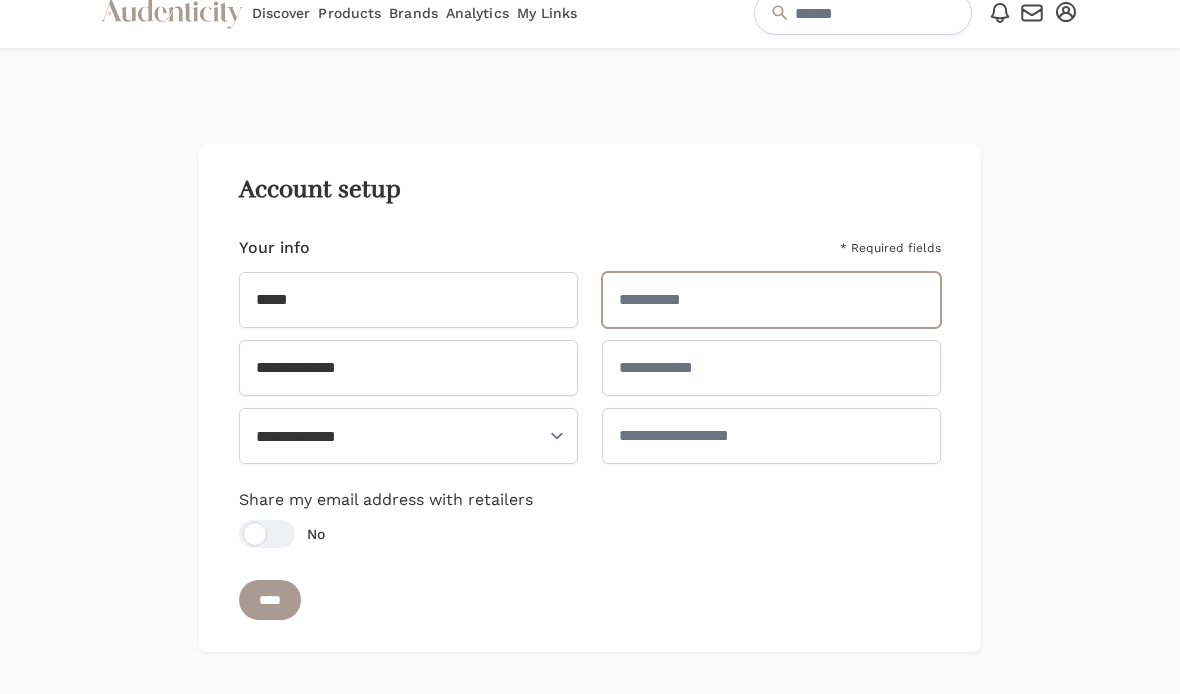 click at bounding box center [771, 300] 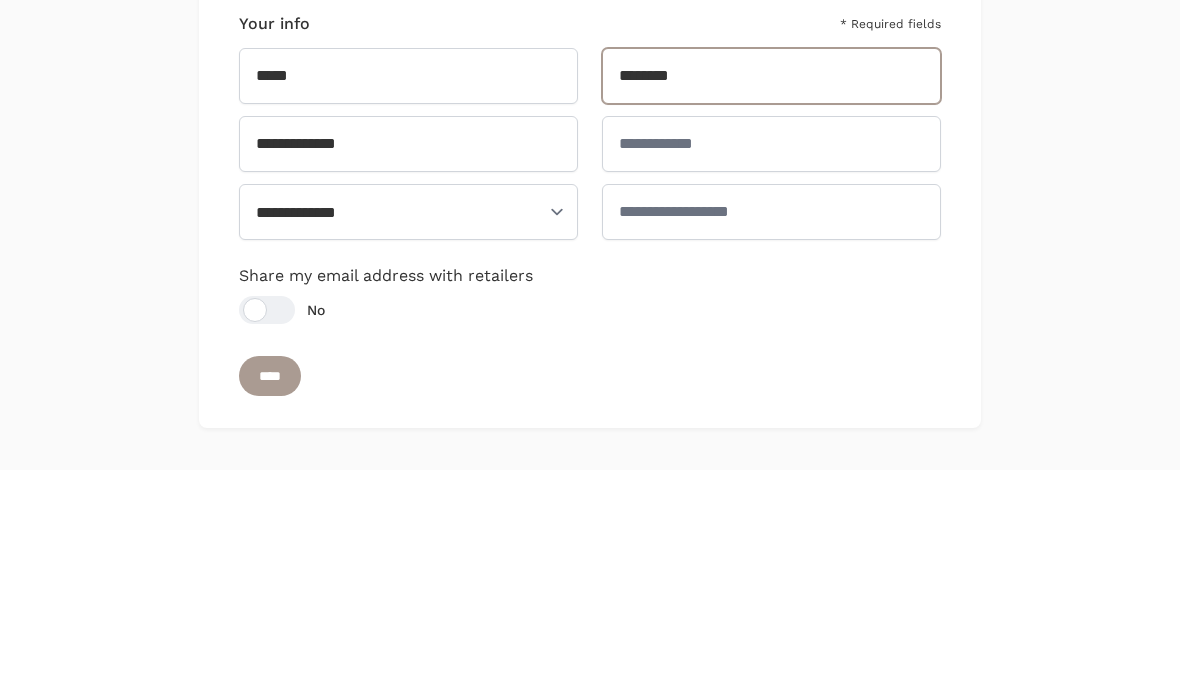 type on "*******" 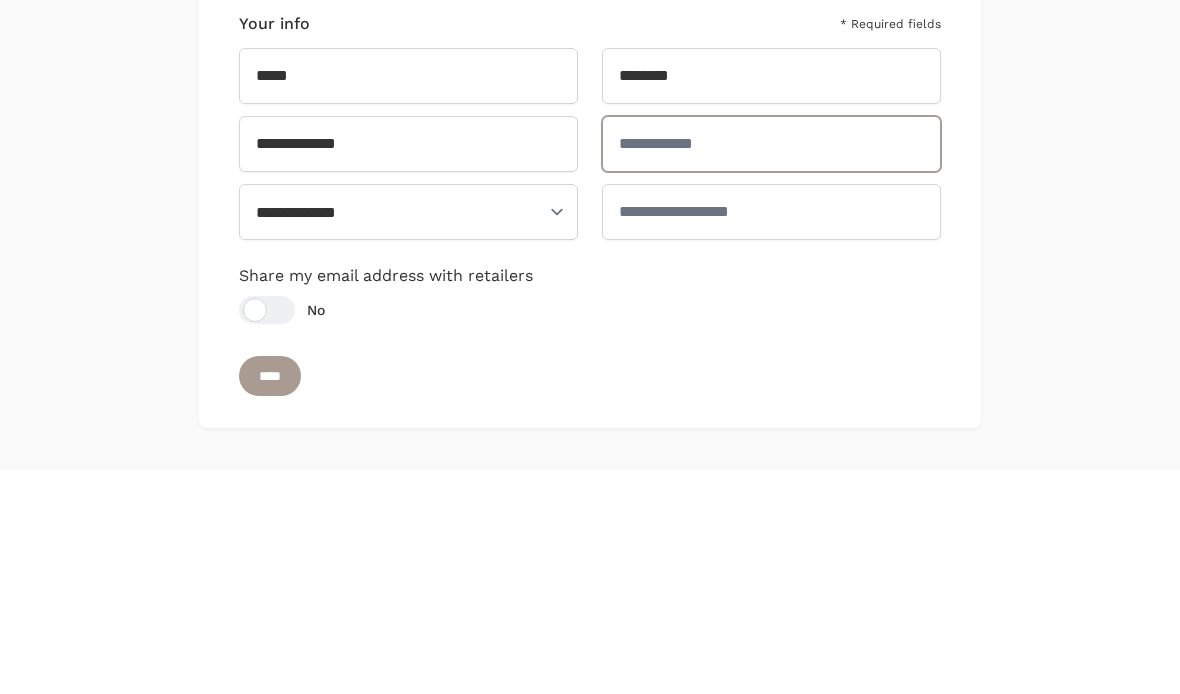 click at bounding box center (771, 368) 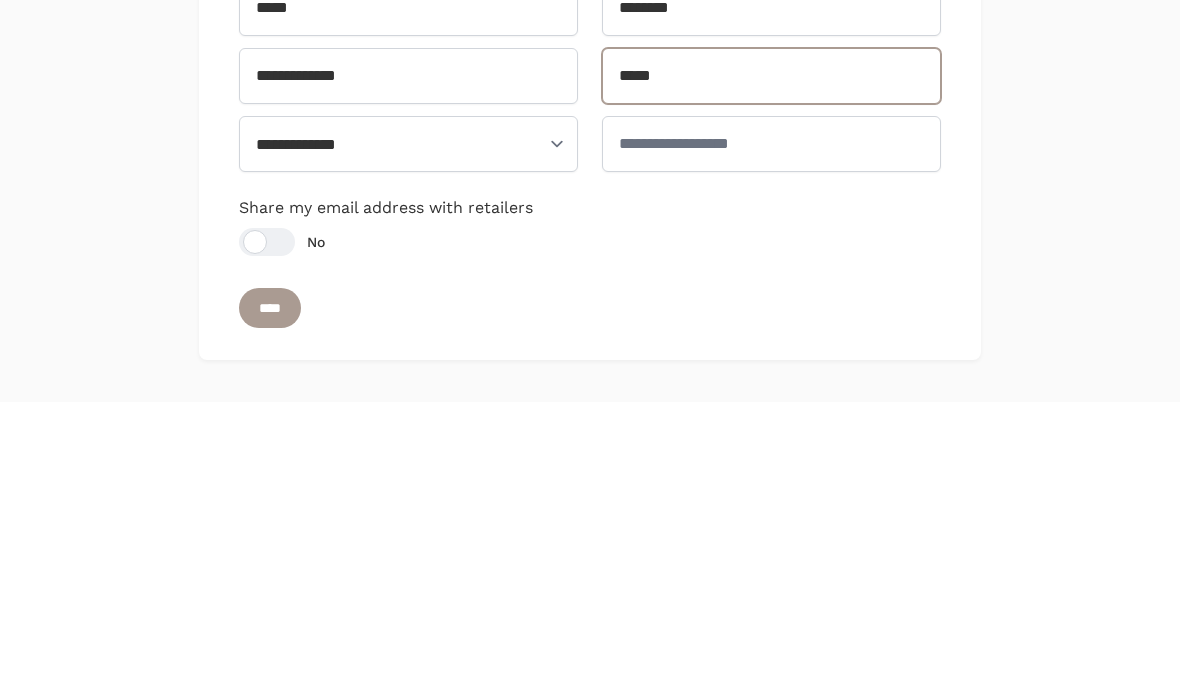 type on "*****" 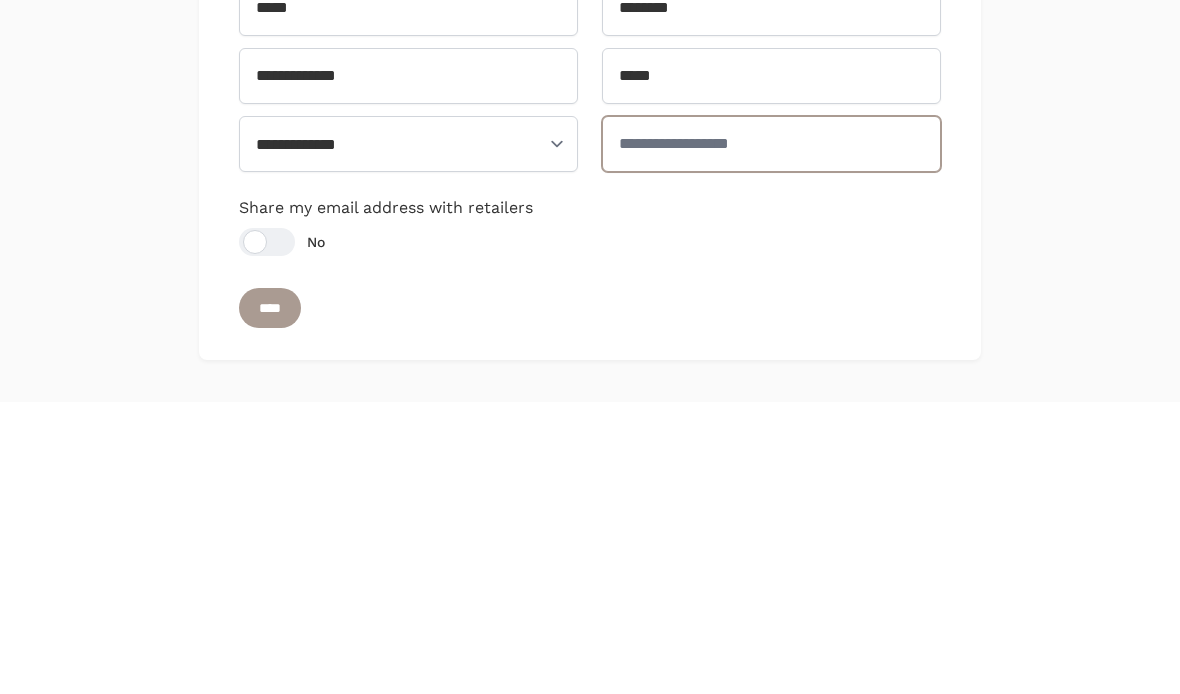 click at bounding box center (771, 436) 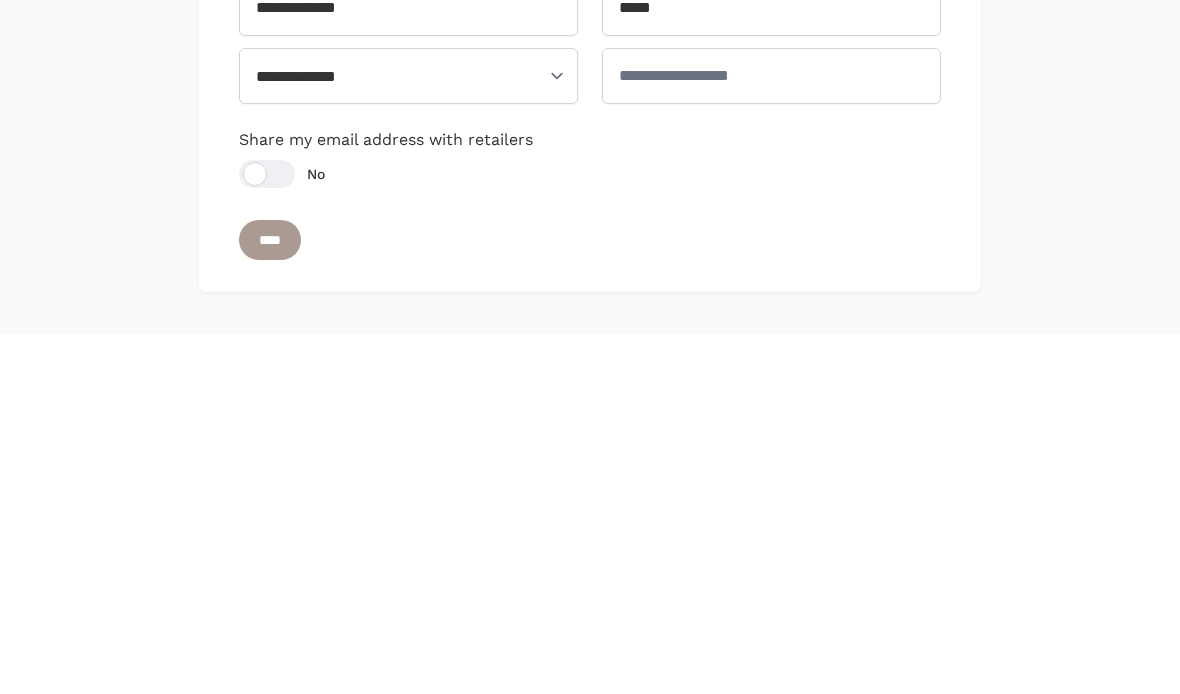 click at bounding box center [1039, 398] 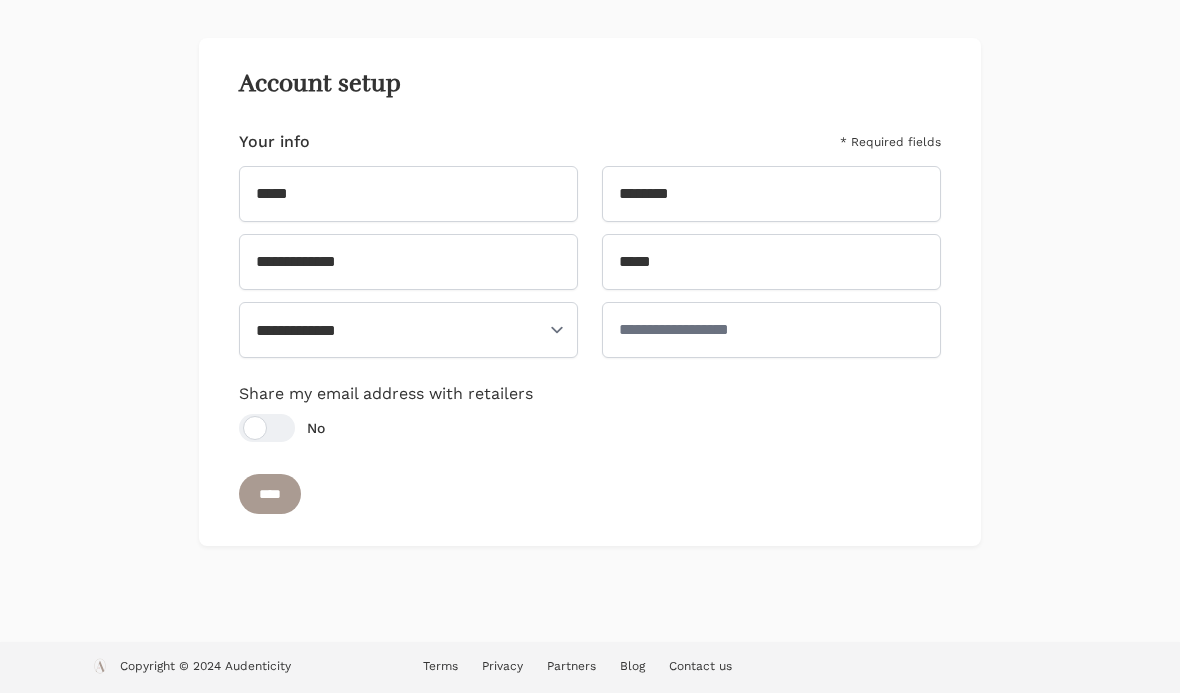 click on "****" at bounding box center [270, 495] 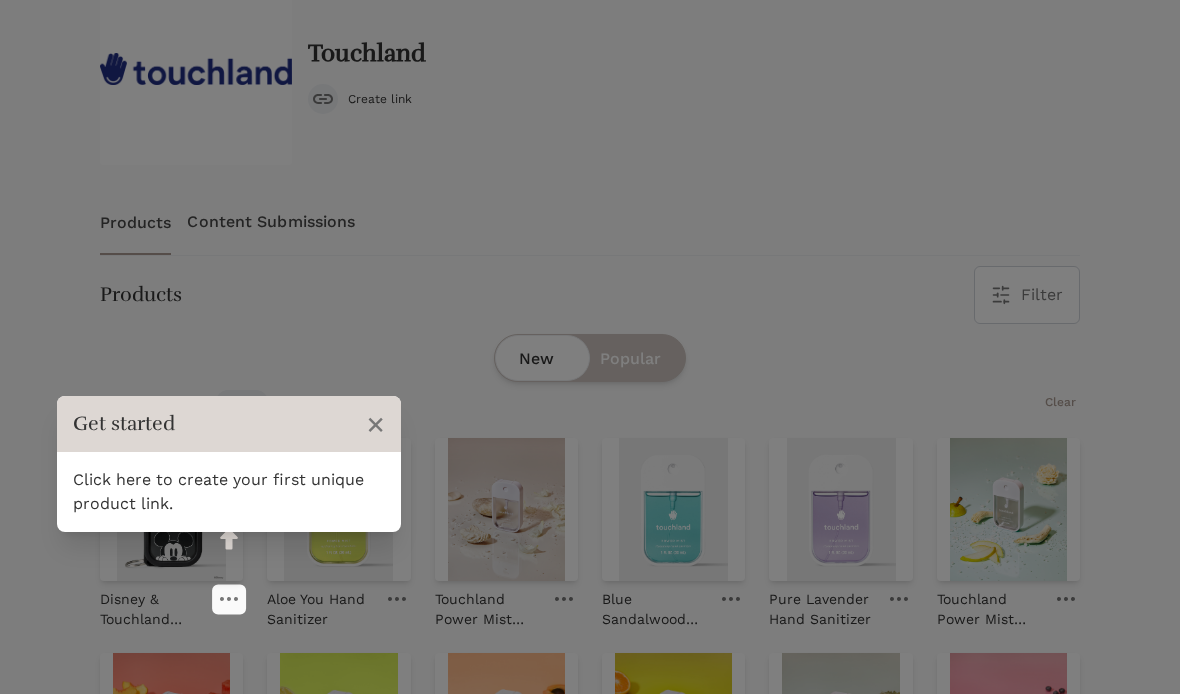 scroll, scrollTop: 194, scrollLeft: 0, axis: vertical 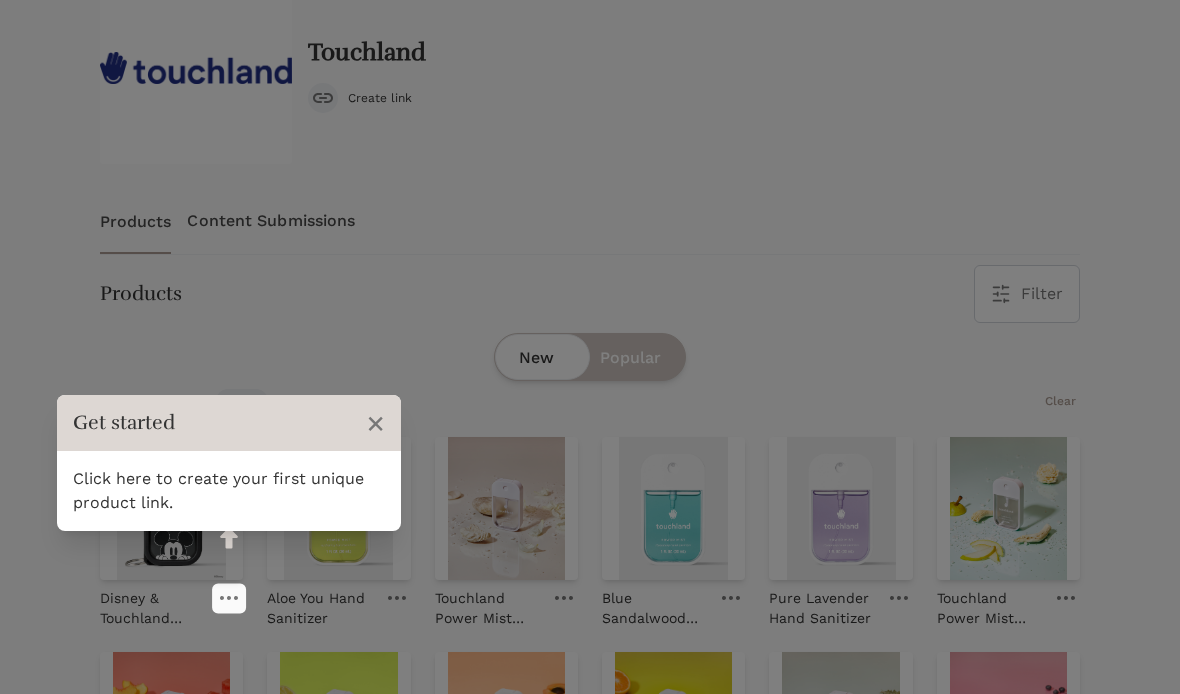 click on "×" at bounding box center [375, 423] 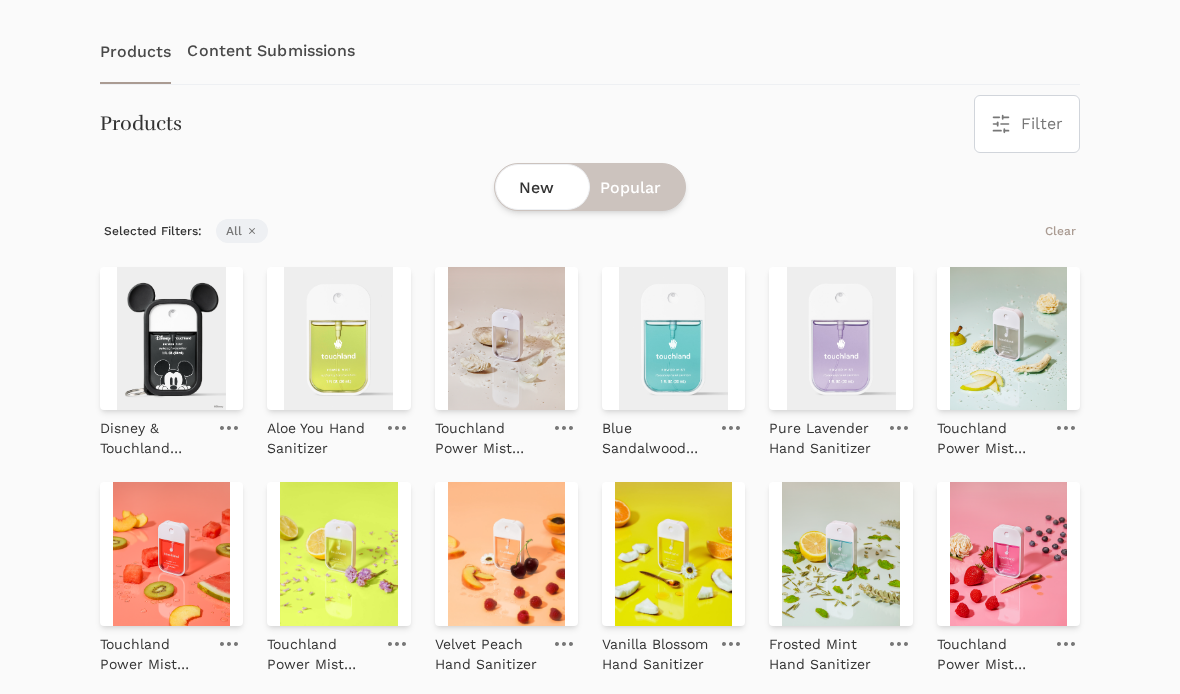 scroll, scrollTop: 364, scrollLeft: 0, axis: vertical 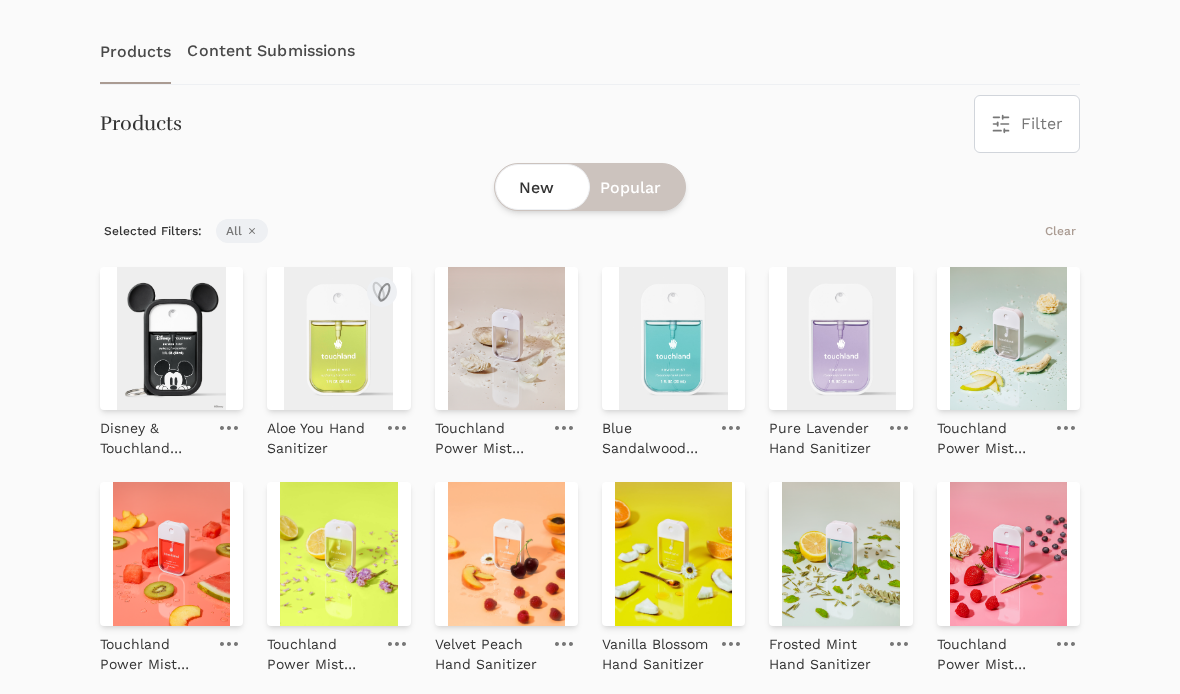 click at bounding box center (338, 338) 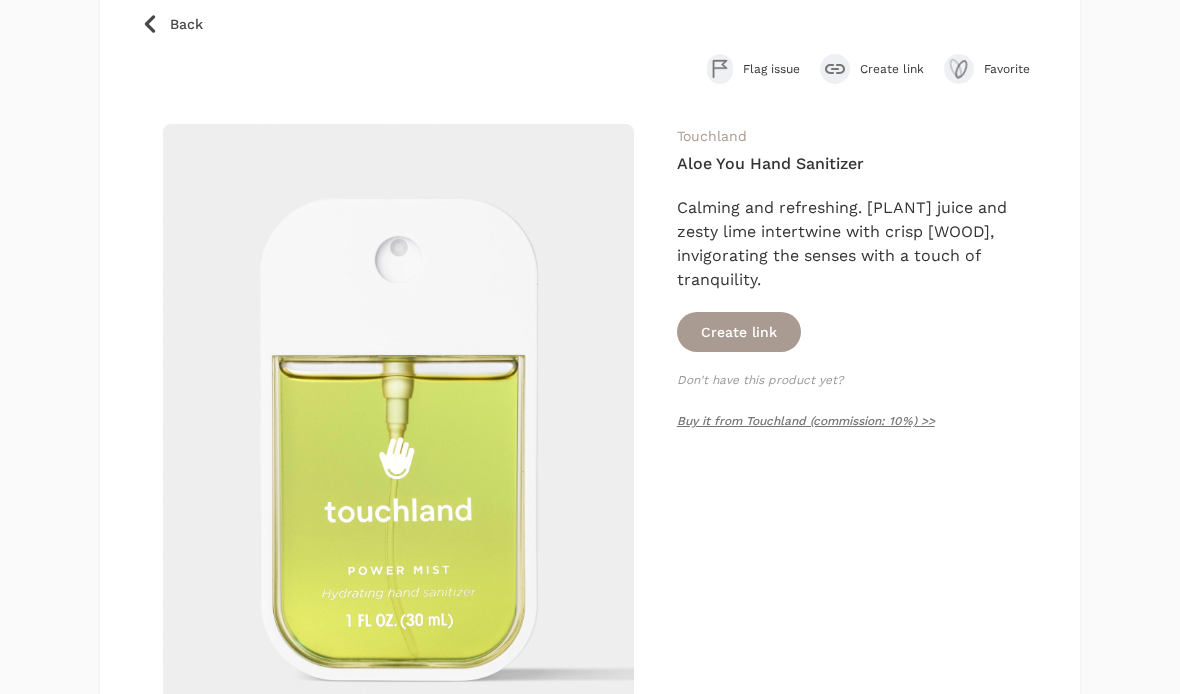 scroll, scrollTop: 161, scrollLeft: 0, axis: vertical 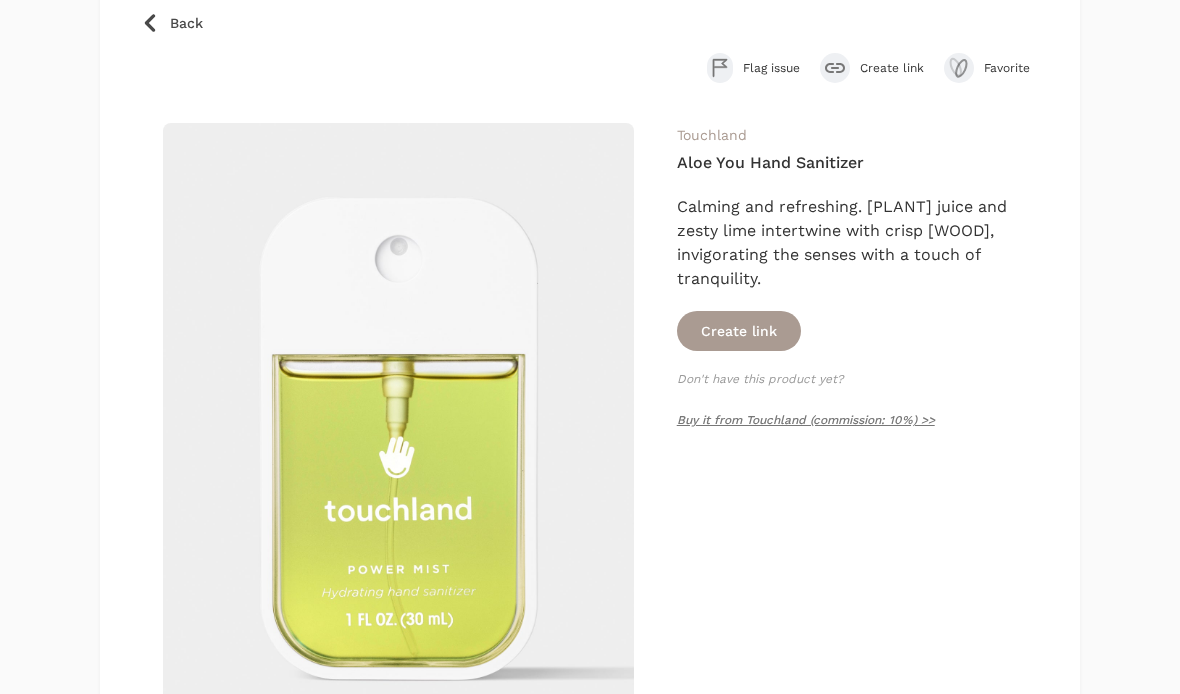 click on "Create link" at bounding box center [739, 331] 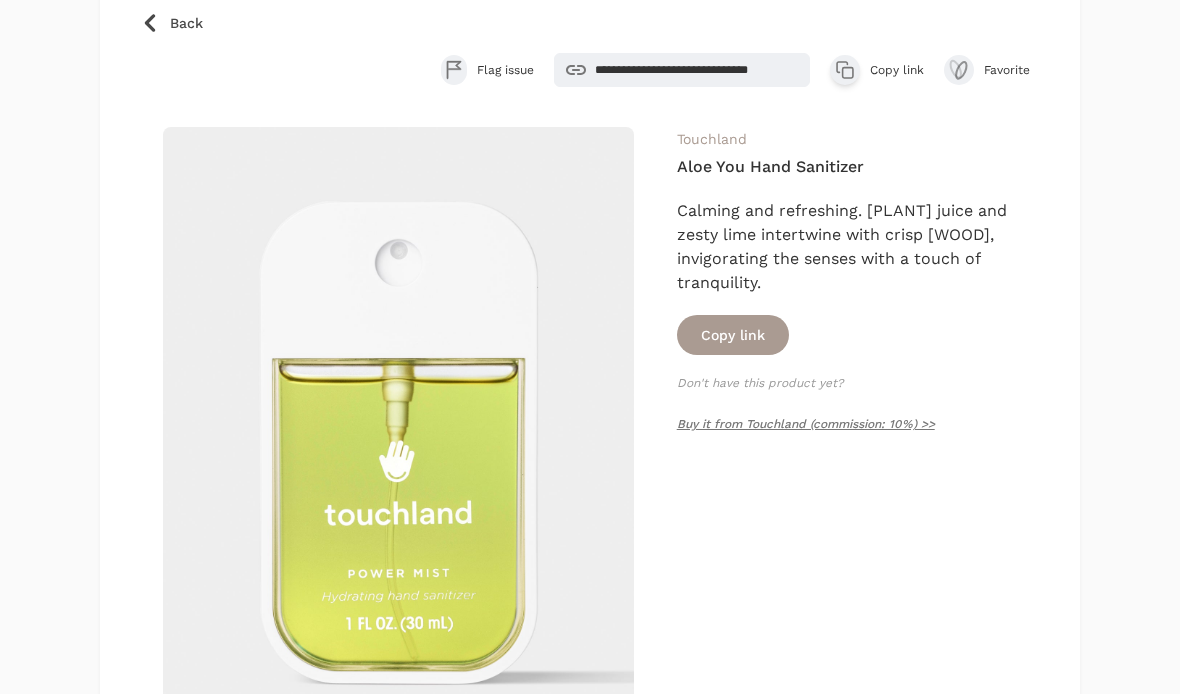 click on "Copy link" at bounding box center (733, 335) 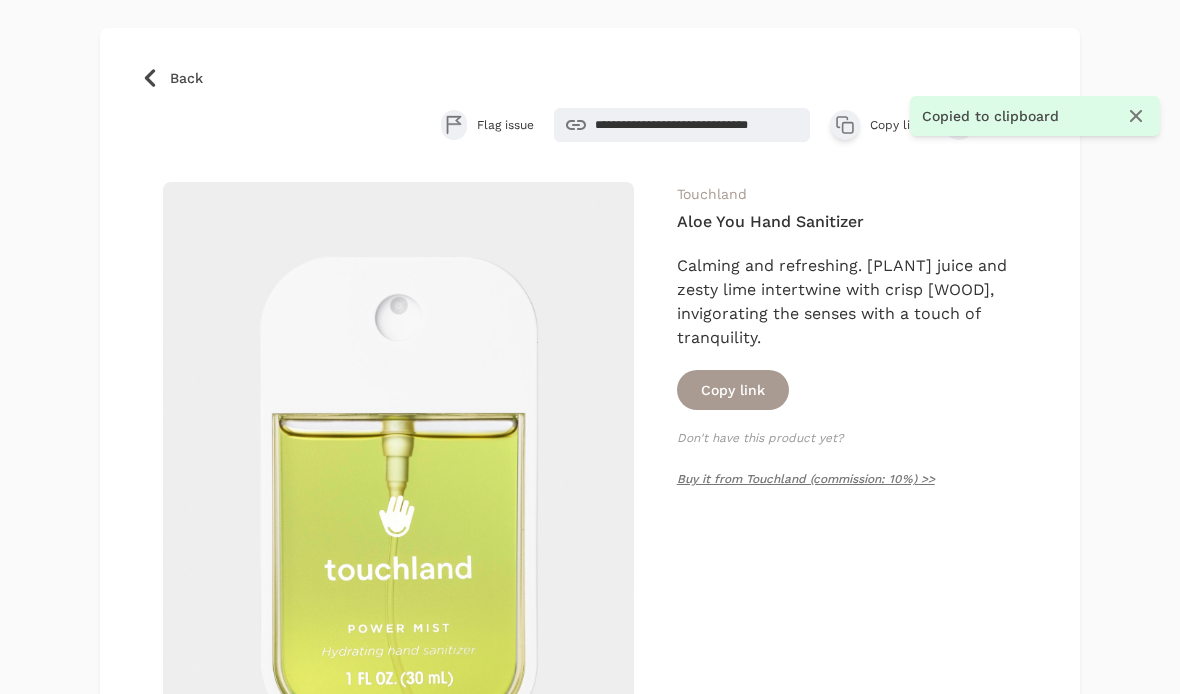 scroll, scrollTop: 0, scrollLeft: 0, axis: both 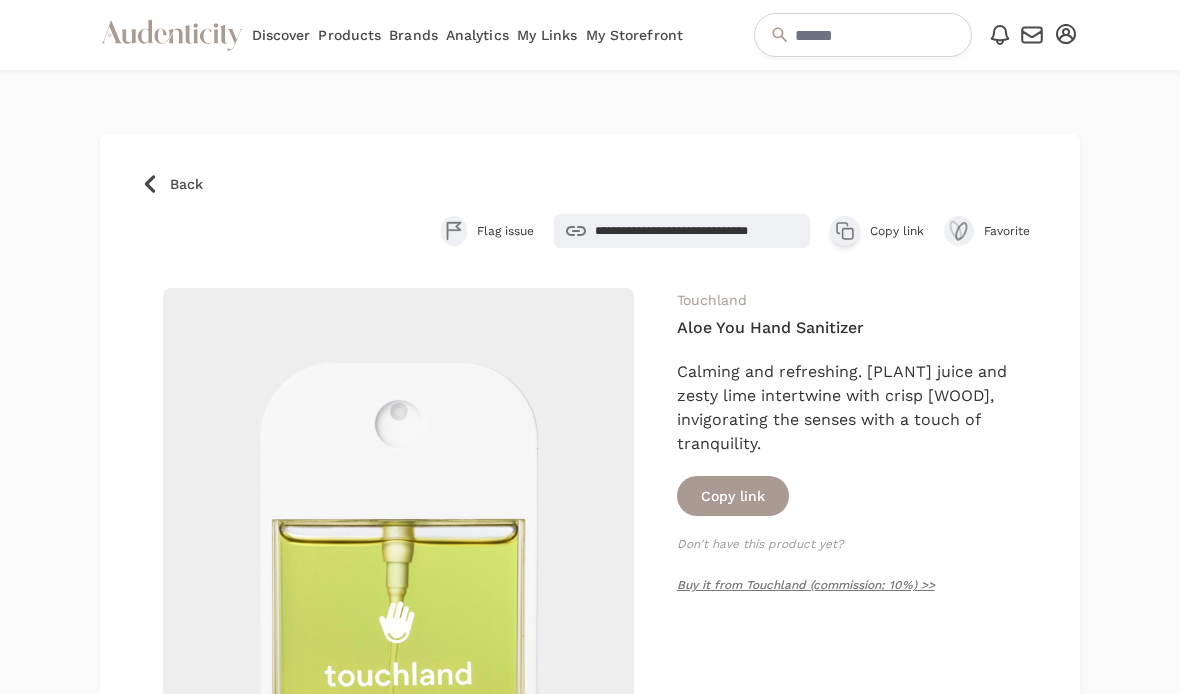 click on "Audenticity Logo" 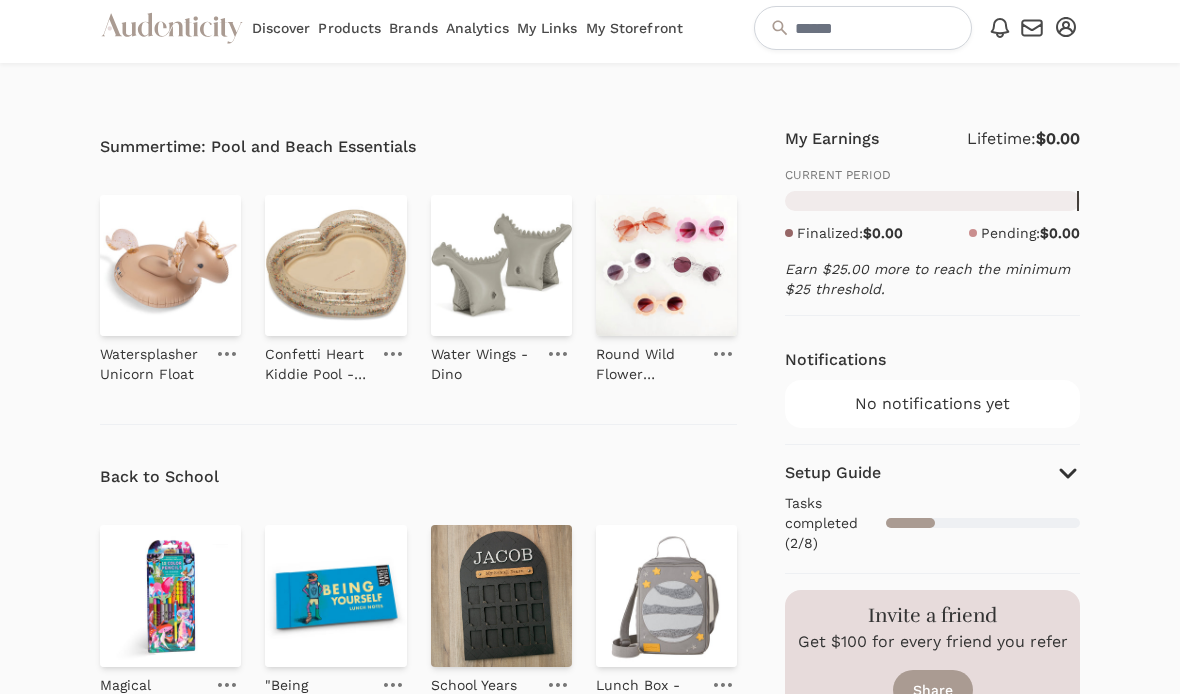 scroll, scrollTop: 21, scrollLeft: 0, axis: vertical 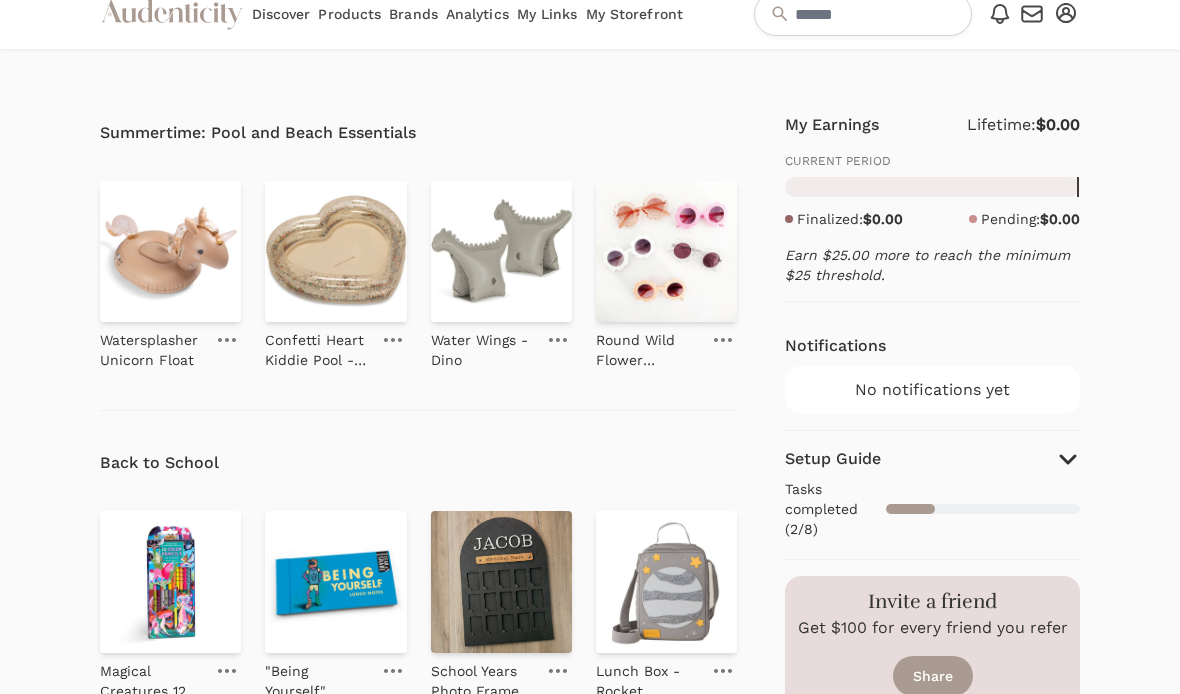 click on "Brands" at bounding box center (413, 14) 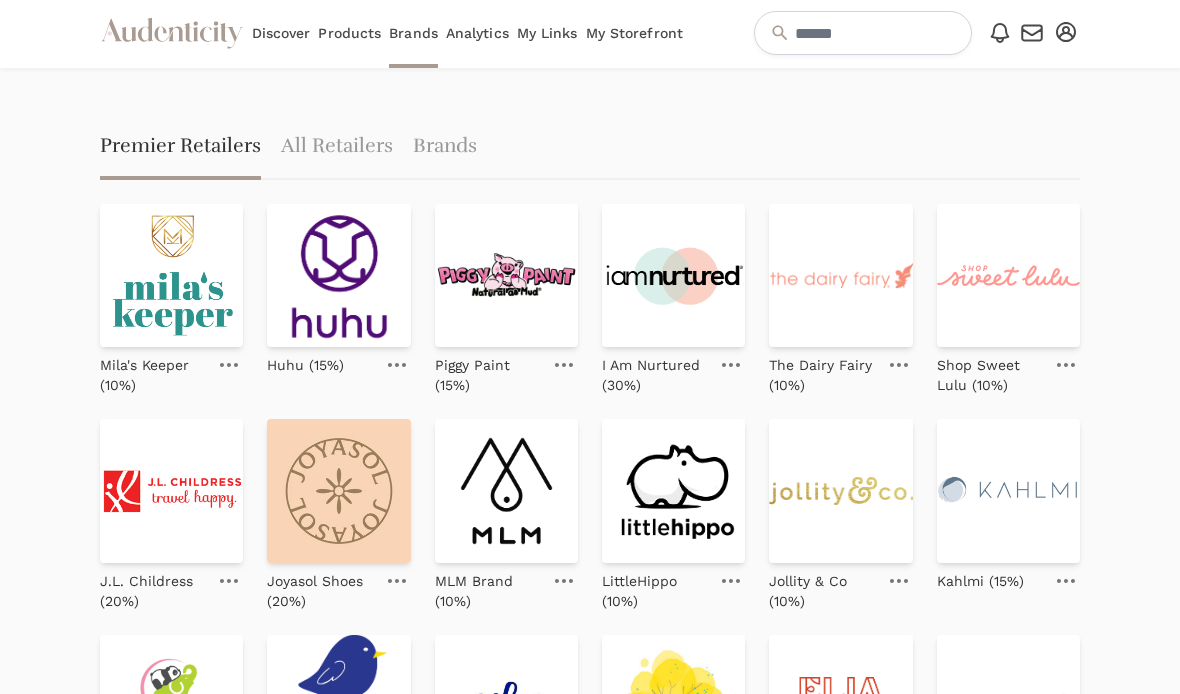 scroll, scrollTop: 0, scrollLeft: 0, axis: both 